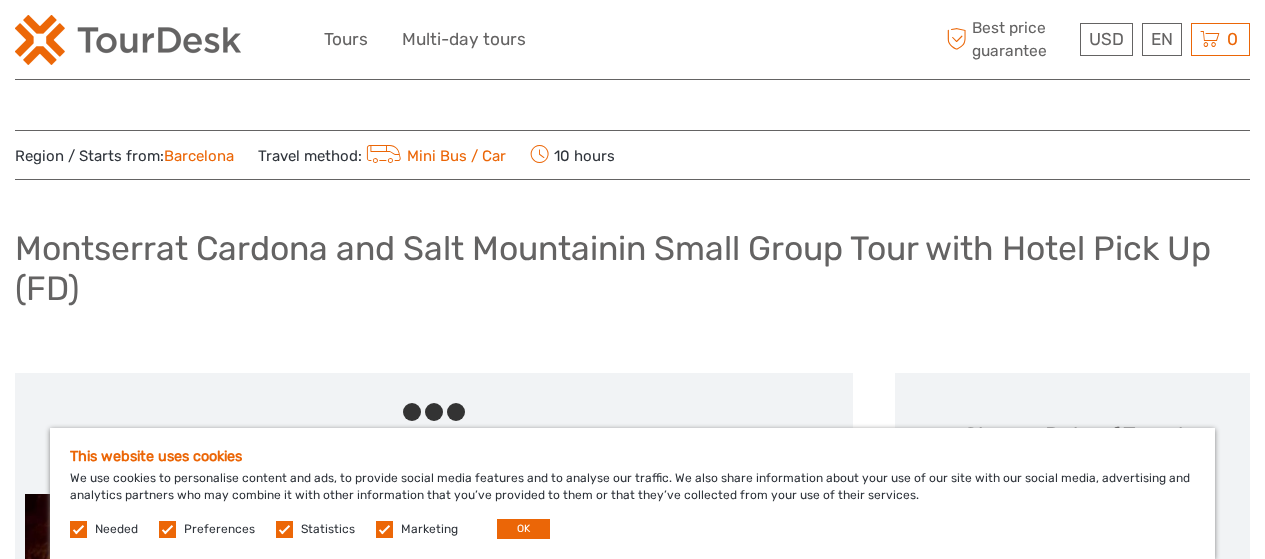scroll, scrollTop: 0, scrollLeft: 0, axis: both 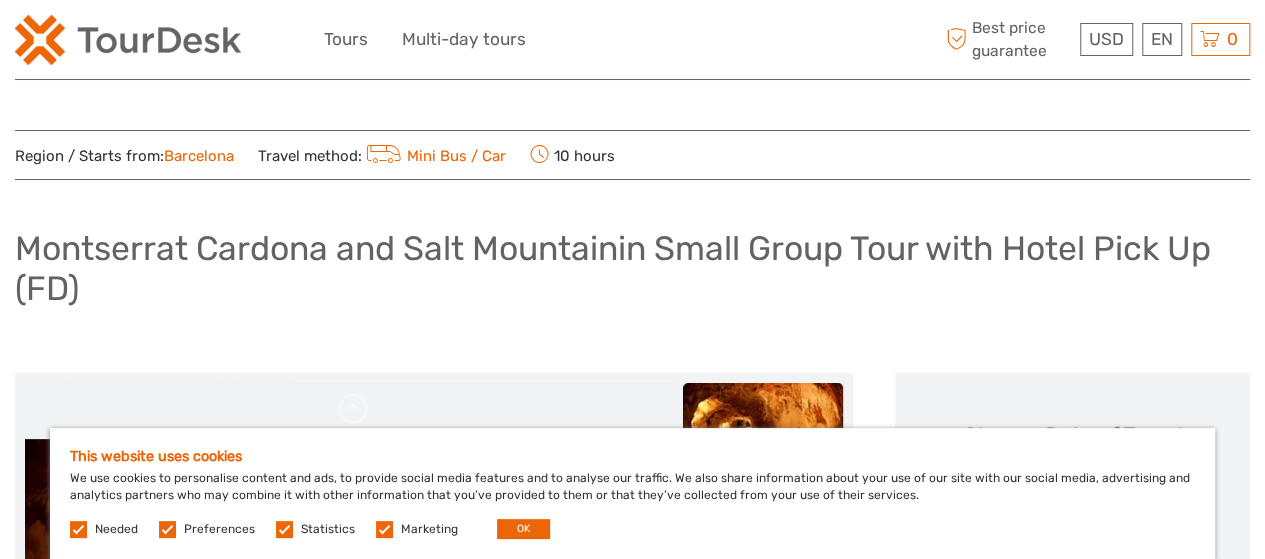 click on "This website uses cookies
We use cookies to personalise content and ads, to provide social media features and to analyse our traffic. We also share information about your use of our site with our social media, advertising and analytics partners who may combine it with other information that you’ve provided to them or that they’ve collected from your use of their services.
Needed
Preferences
Statistics
Marketing
OK" at bounding box center [632, 493] 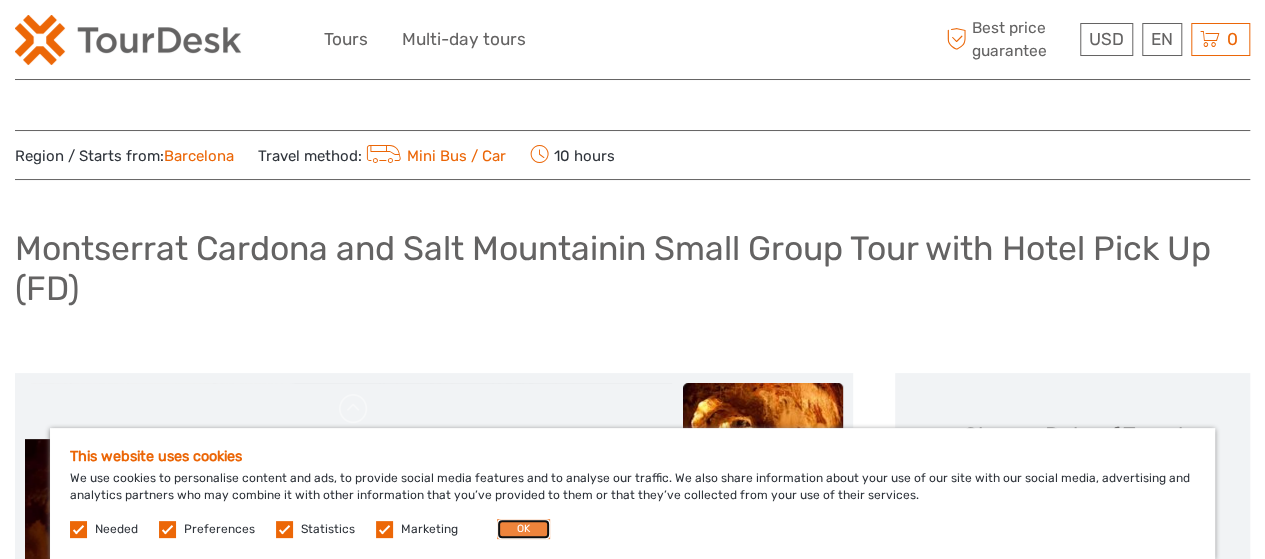 click on "OK" at bounding box center (523, 529) 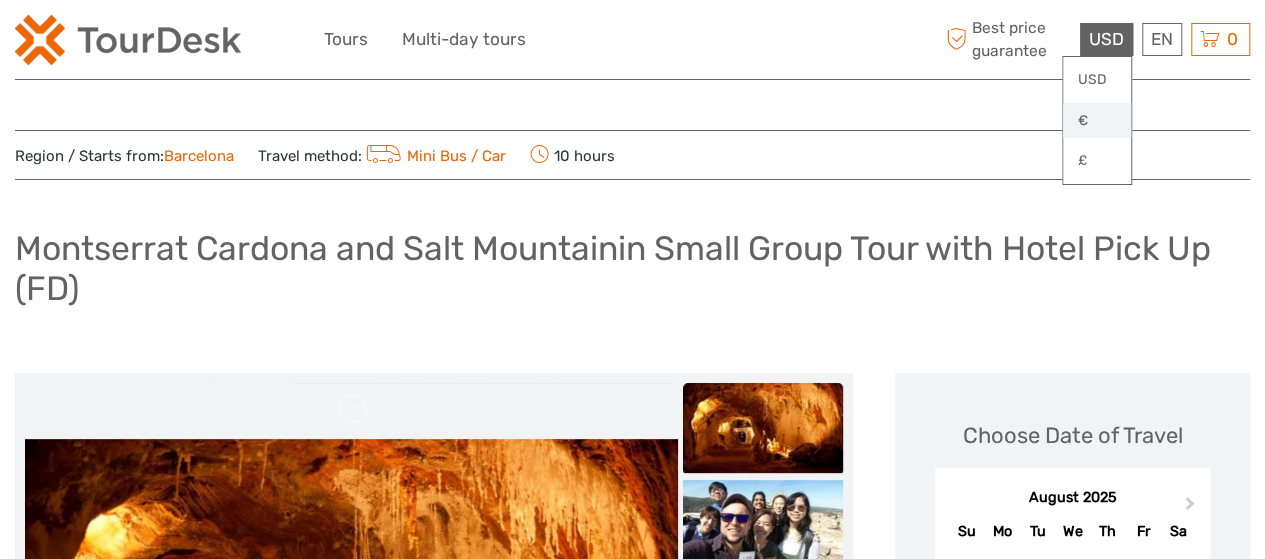 click on "€" at bounding box center (1097, 121) 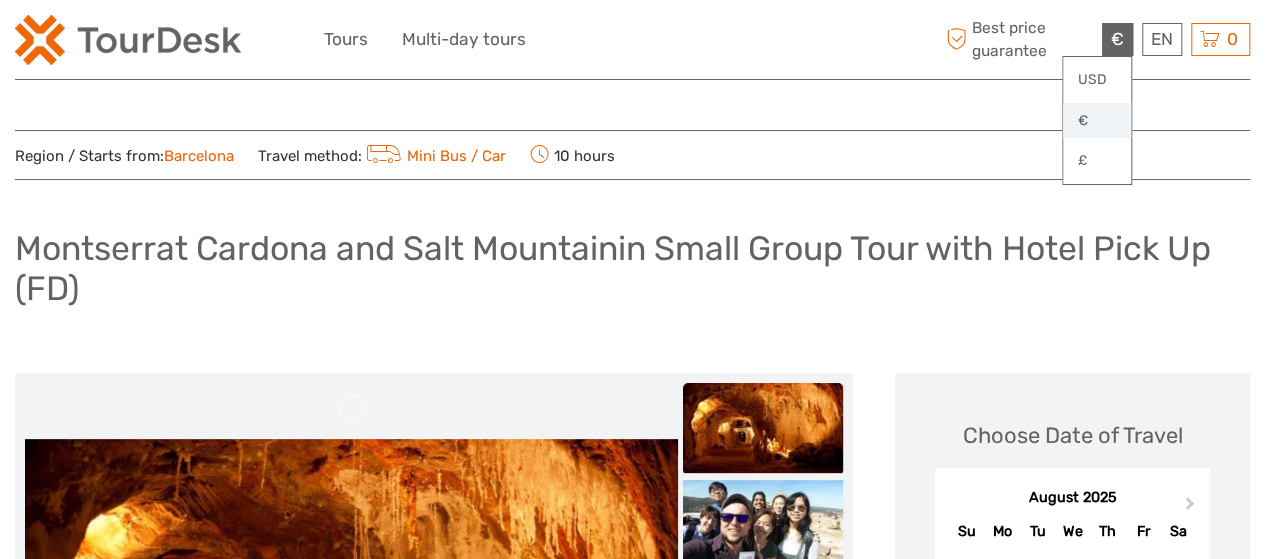 click on "€" at bounding box center (1097, 121) 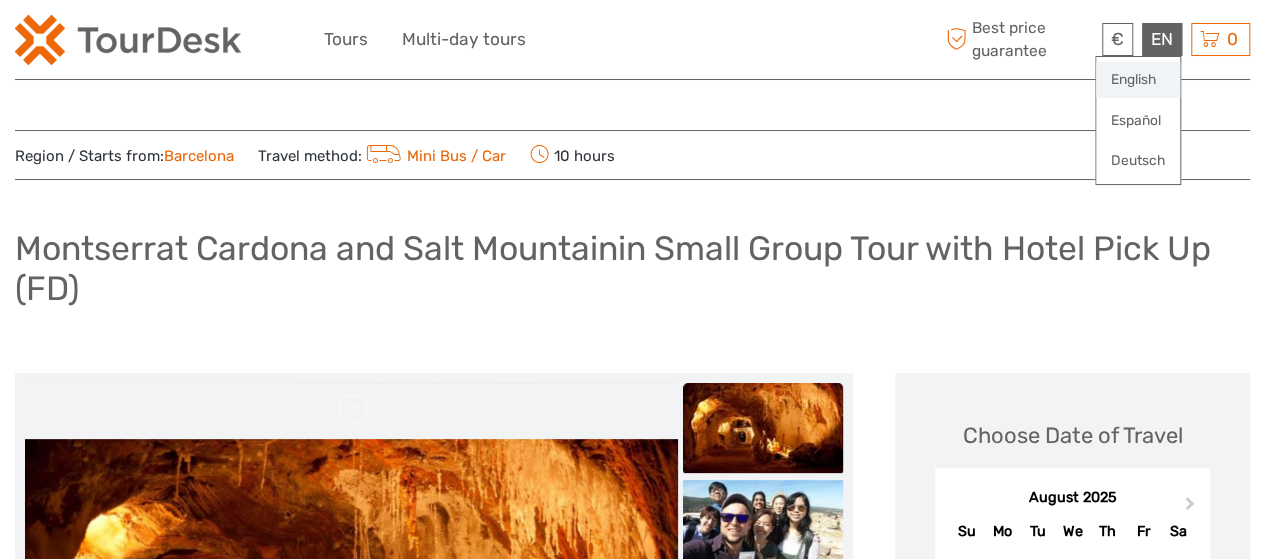 click on "English" at bounding box center [1138, 80] 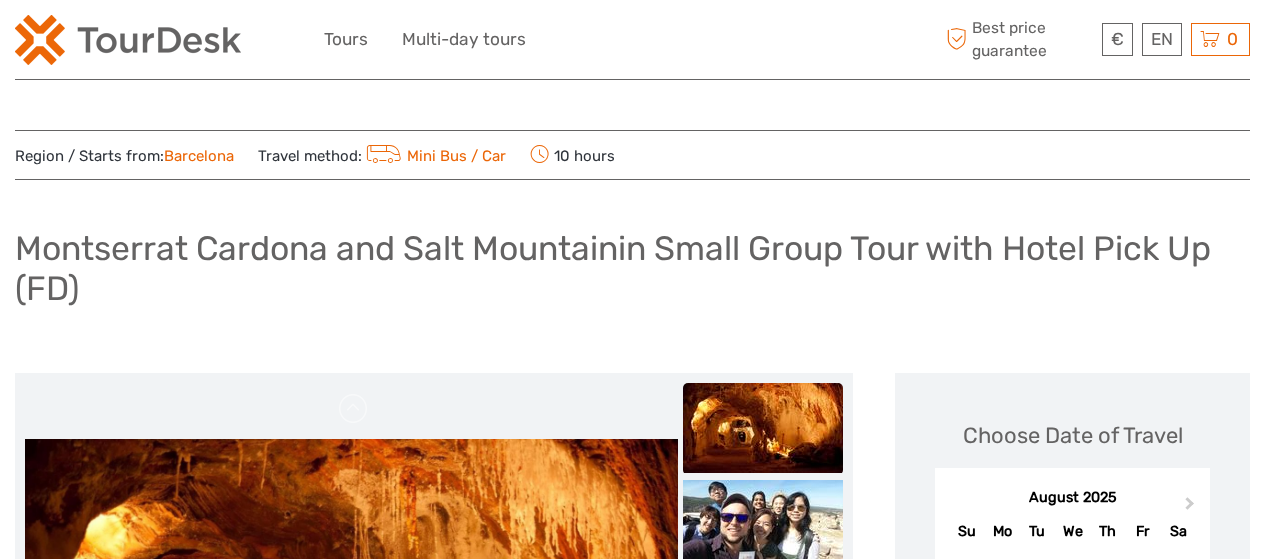 scroll, scrollTop: 0, scrollLeft: 0, axis: both 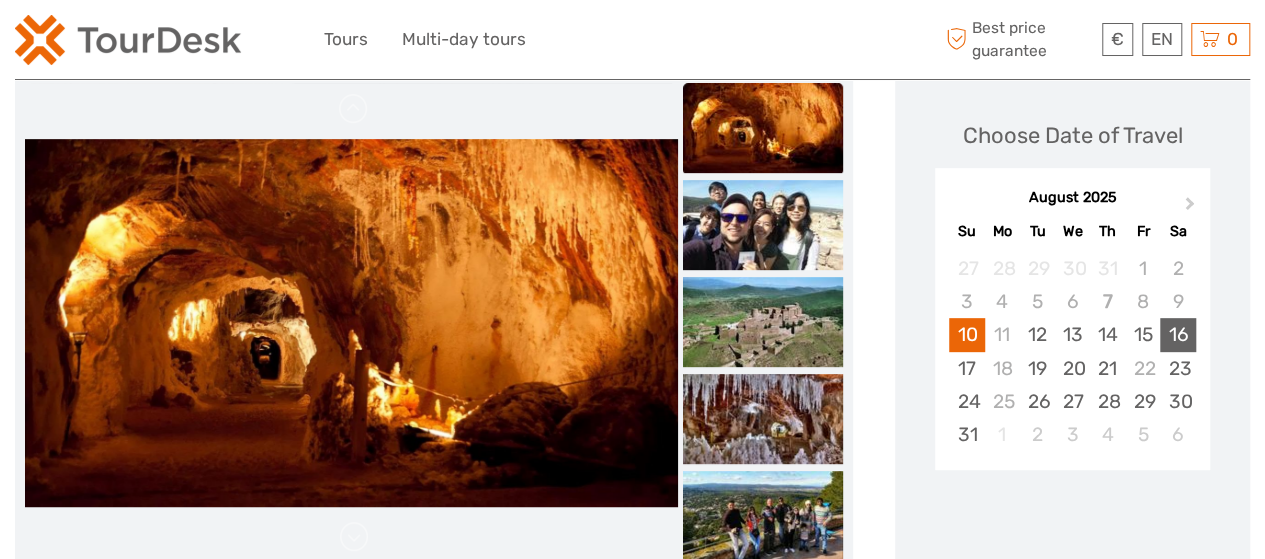 click on "16" at bounding box center [1177, 334] 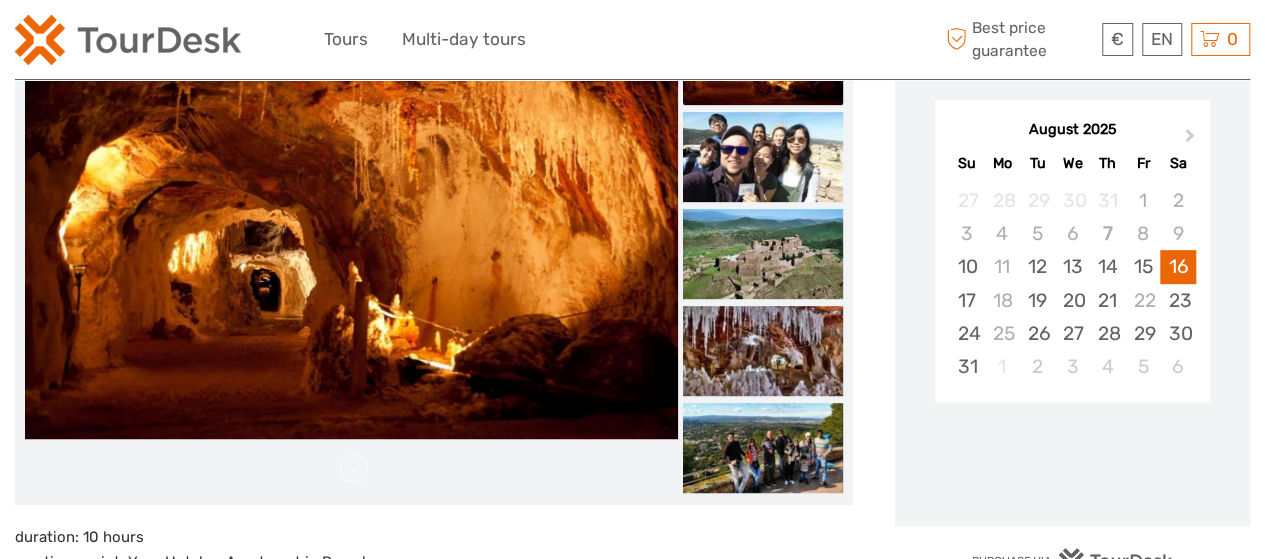 scroll, scrollTop: 400, scrollLeft: 0, axis: vertical 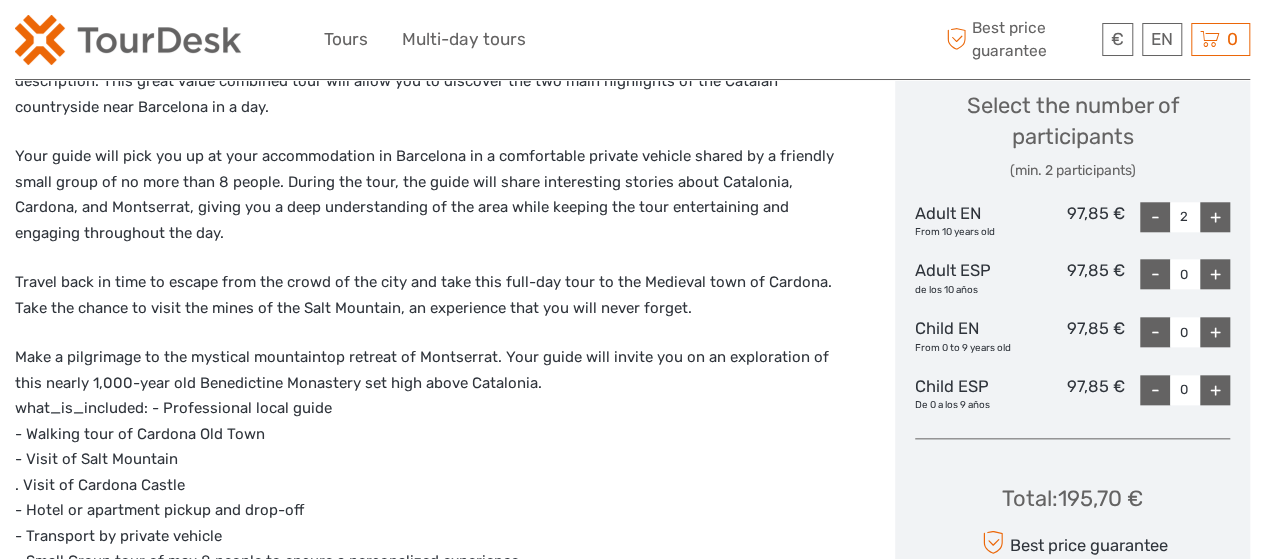 click on "+" at bounding box center [1215, 217] 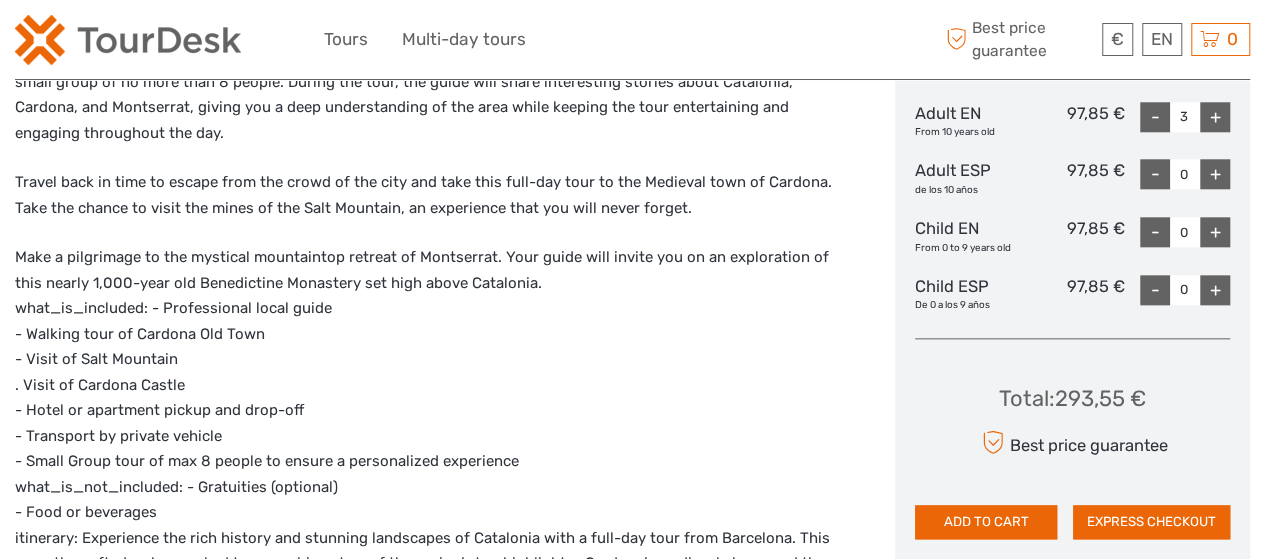 scroll, scrollTop: 1200, scrollLeft: 0, axis: vertical 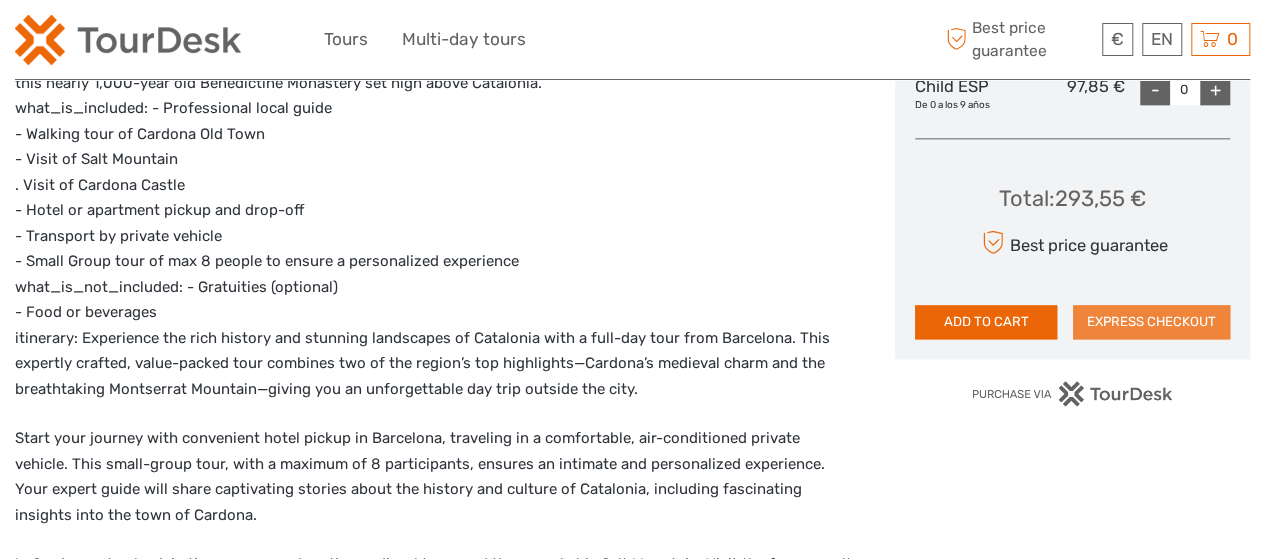 click on "EXPRESS CHECKOUT" at bounding box center [1151, 322] 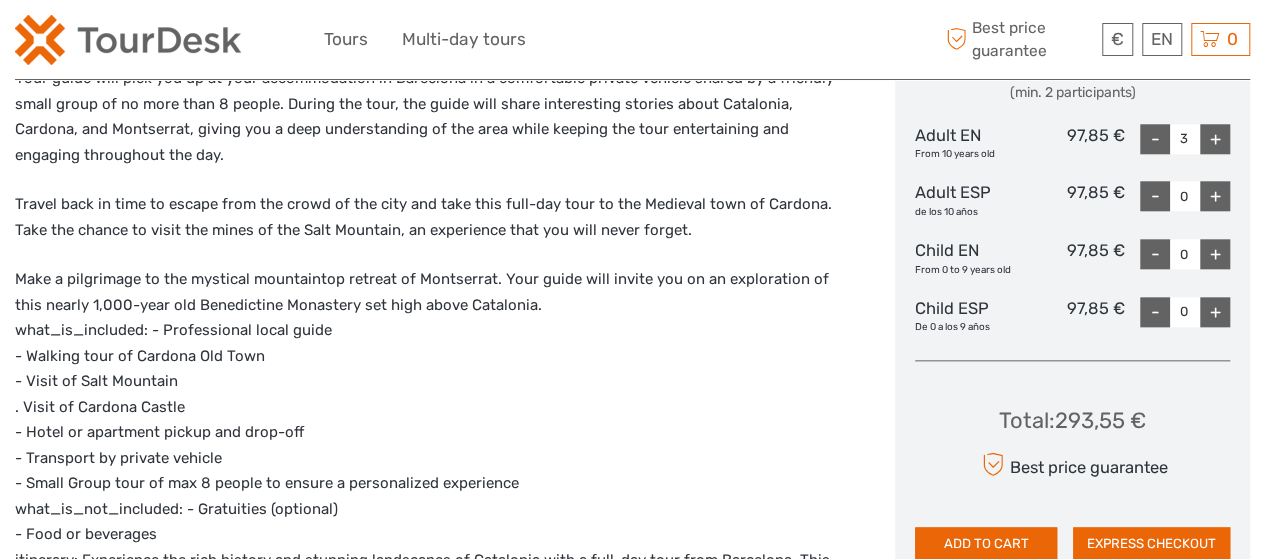 scroll, scrollTop: 1000, scrollLeft: 0, axis: vertical 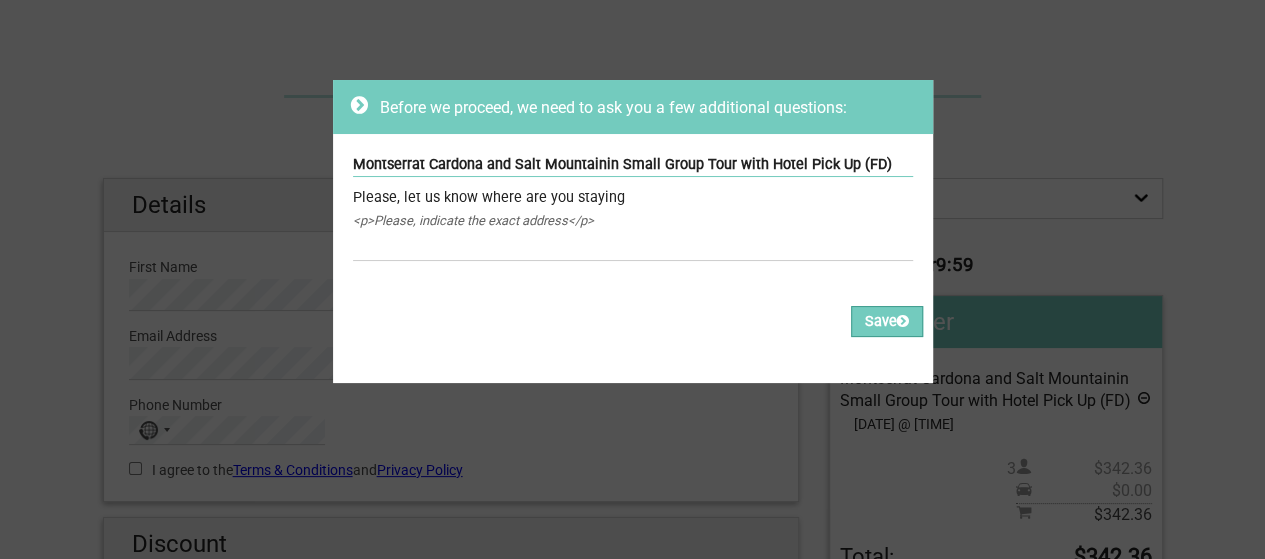 click on "<p>Please, indicate the exact address</p>" at bounding box center [633, 221] 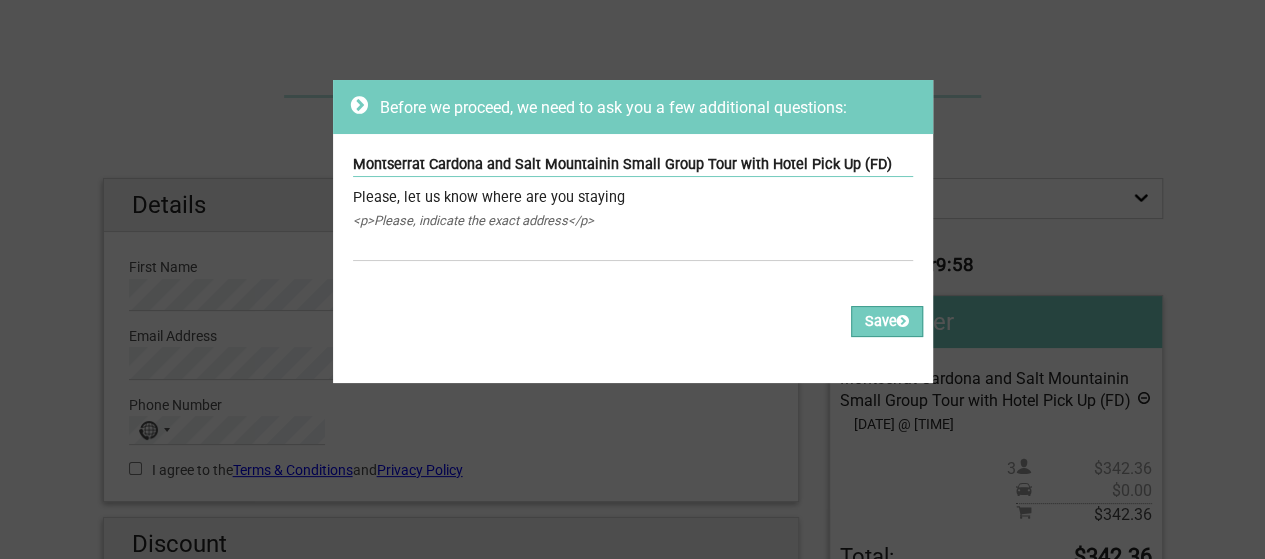 click on "<p>Please, indicate the exact address</p>" at bounding box center [633, 221] 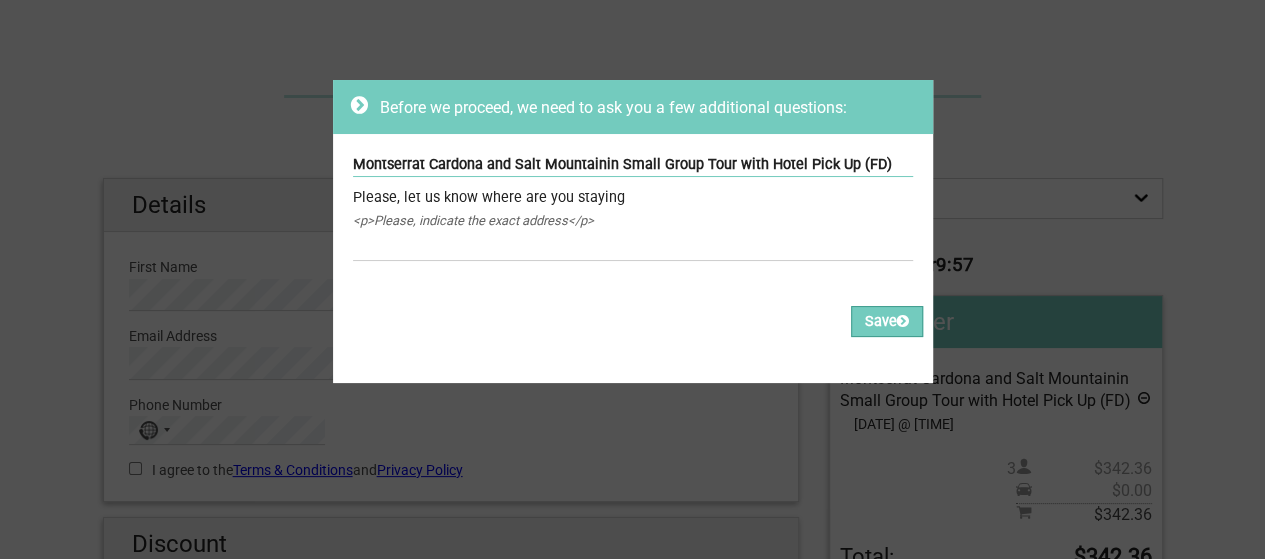 click on "Montserrat Cardona and Salt Mountainin Small Group Tour with Hotel Pick Up (FD)" at bounding box center [633, 165] 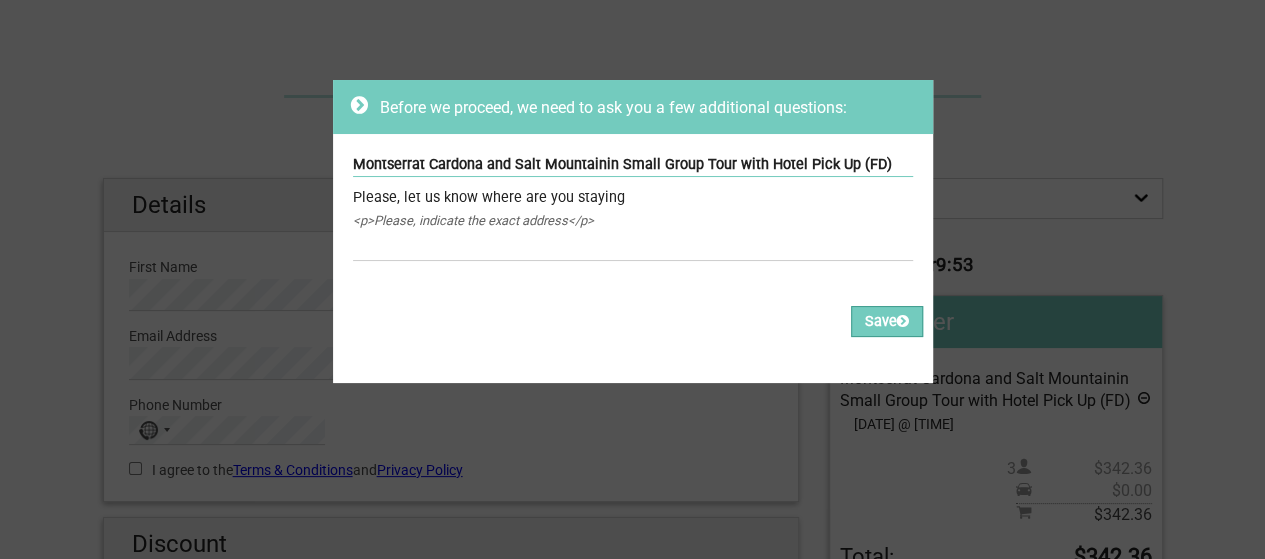 click on "<p>Please, indicate the exact address</p>" at bounding box center (633, 221) 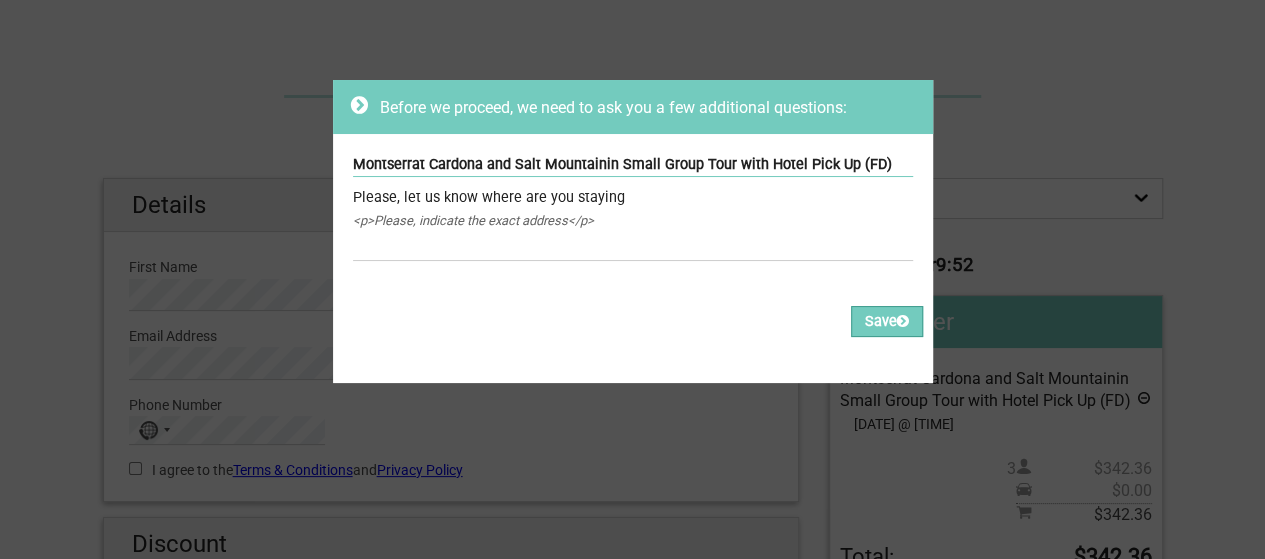 click on "<p>Please, indicate the exact address</p>" at bounding box center (633, 221) 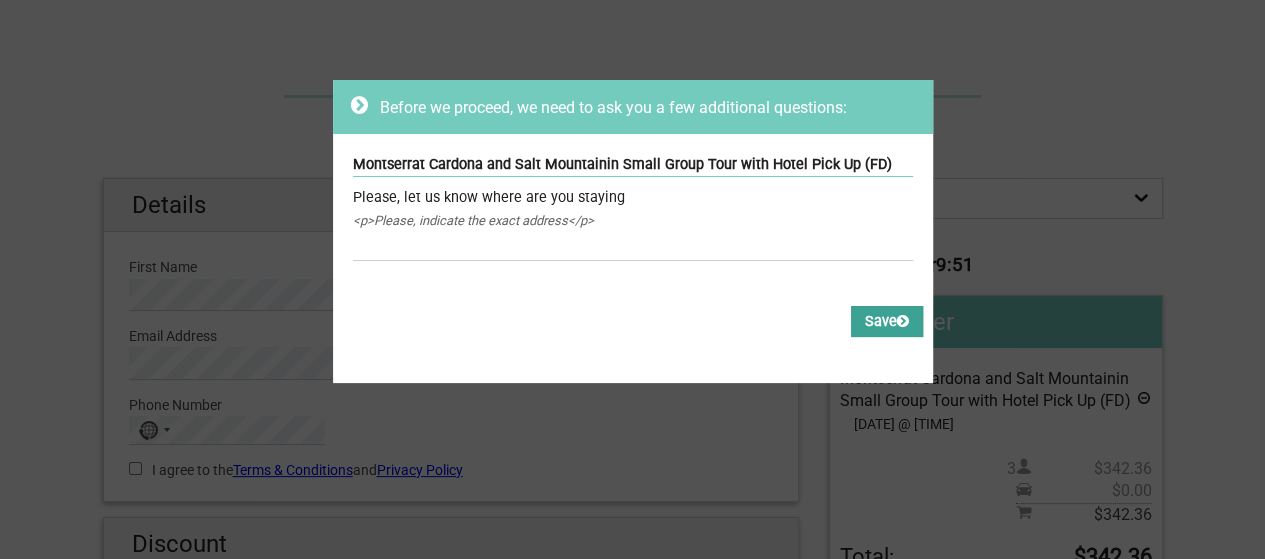 click on "Save" at bounding box center (887, 321) 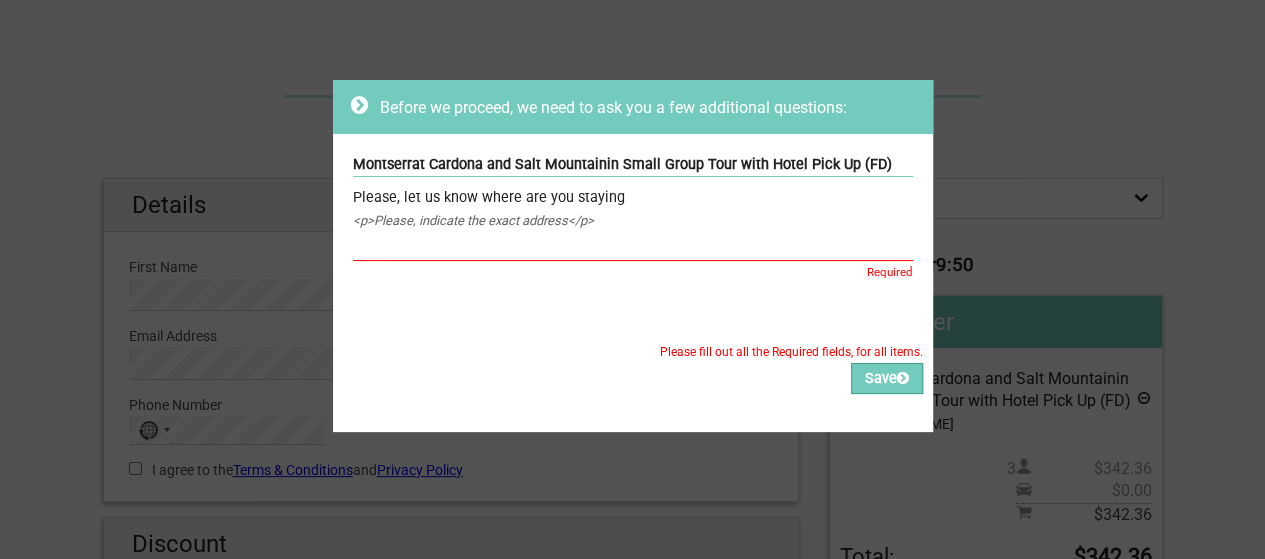 click at bounding box center [633, 246] 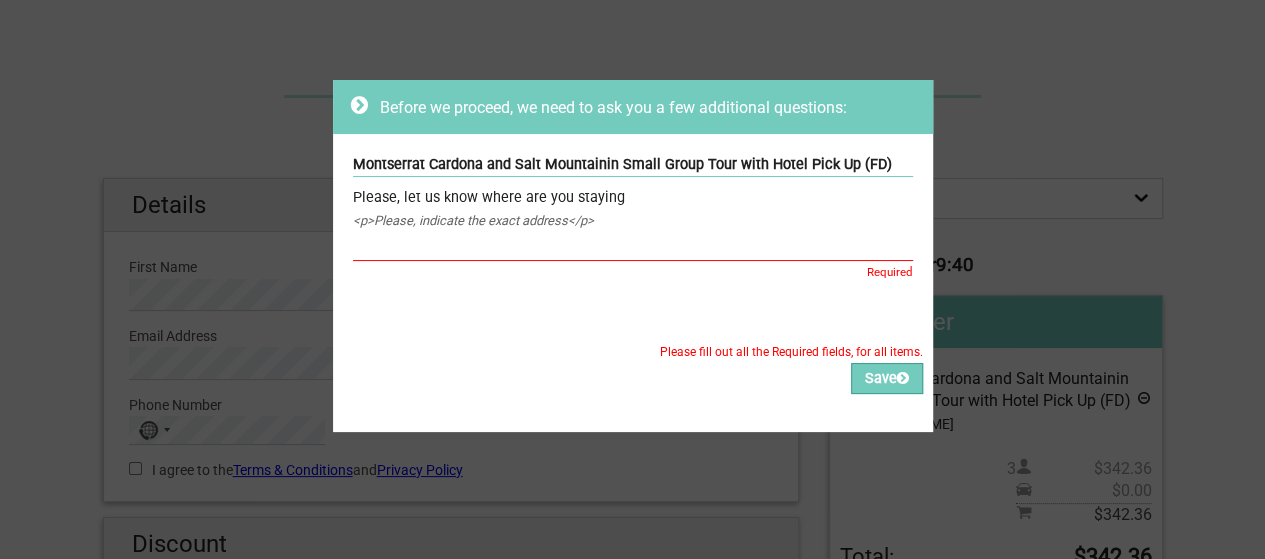 paste on "Barcelona Hotel.  *Olivia Balmes Hotel* Address: Carrer de Balmes, 117, 99, L'Eixample, 08008 Barcelona, Spain. *Phone* : +34 932 14 41 63." 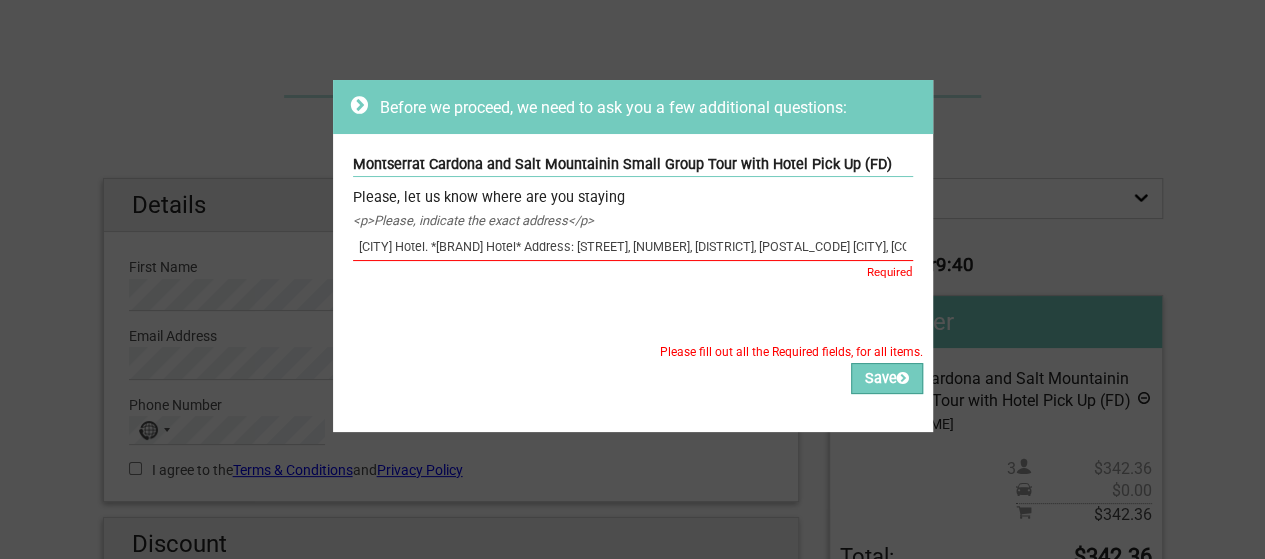 scroll, scrollTop: 0, scrollLeft: 236, axis: horizontal 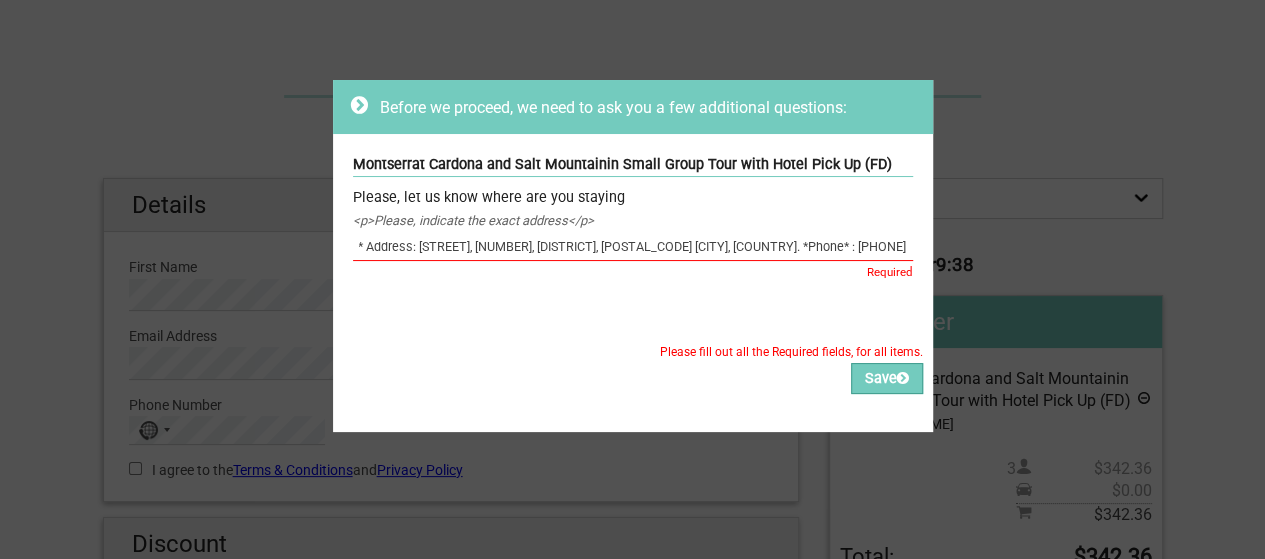 click on "Barcelona Hotel.  *Olivia Balmes Hotel* Address: Carrer de Balmes, 117, 99, L'Eixample, 08008 Barcelona, Spain. *Phone* : +34 932 14 41 63." at bounding box center (633, 246) 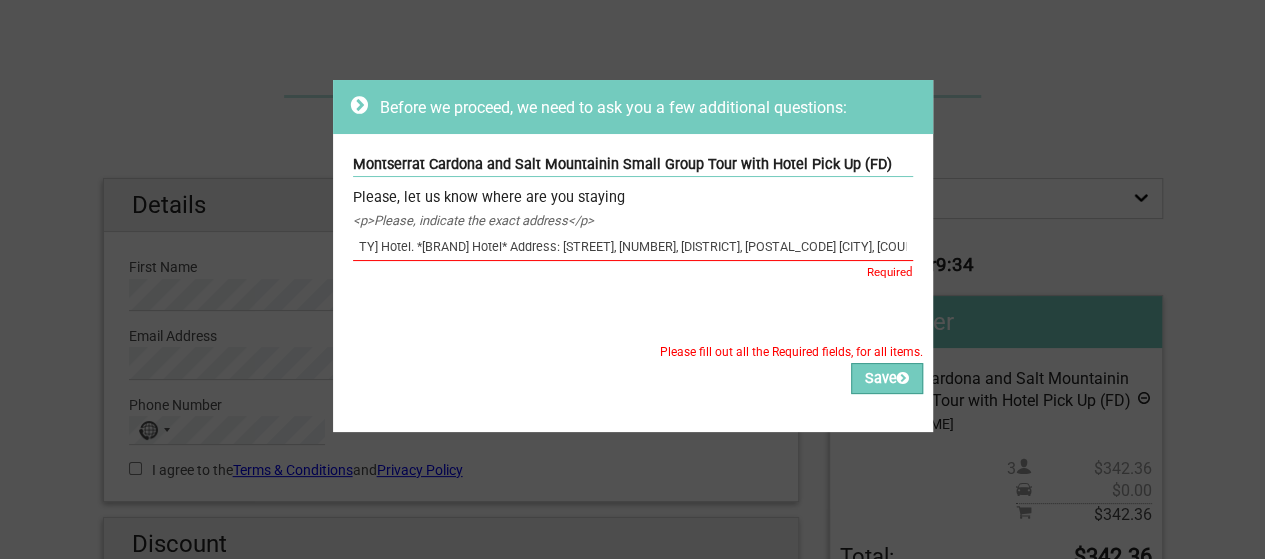 scroll, scrollTop: 0, scrollLeft: 0, axis: both 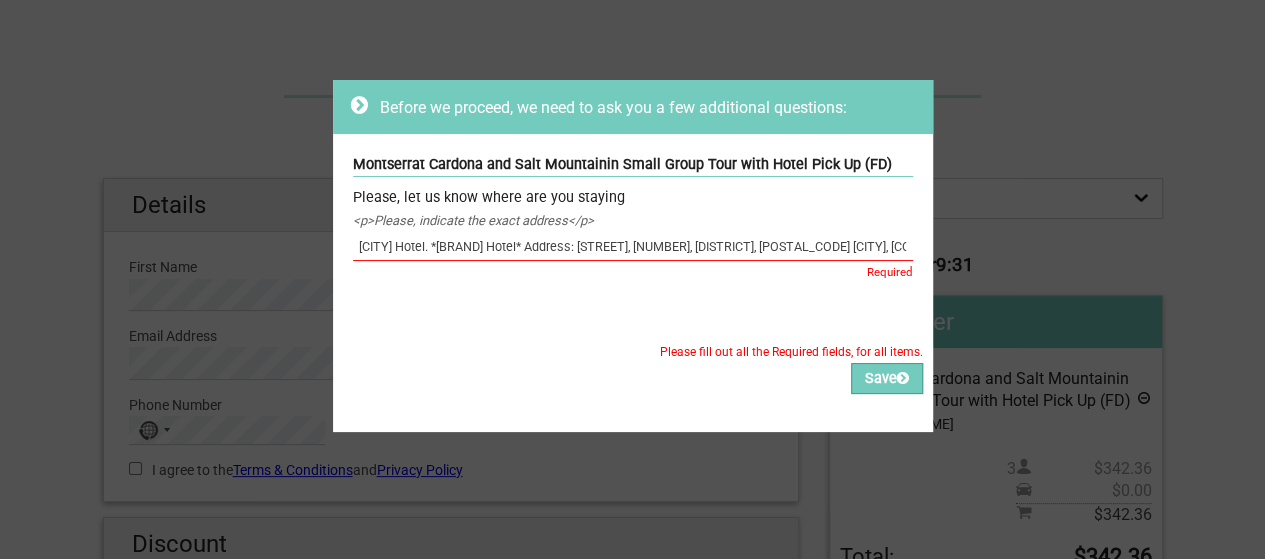 drag, startPoint x: 442, startPoint y: 247, endPoint x: 307, endPoint y: 235, distance: 135.53229 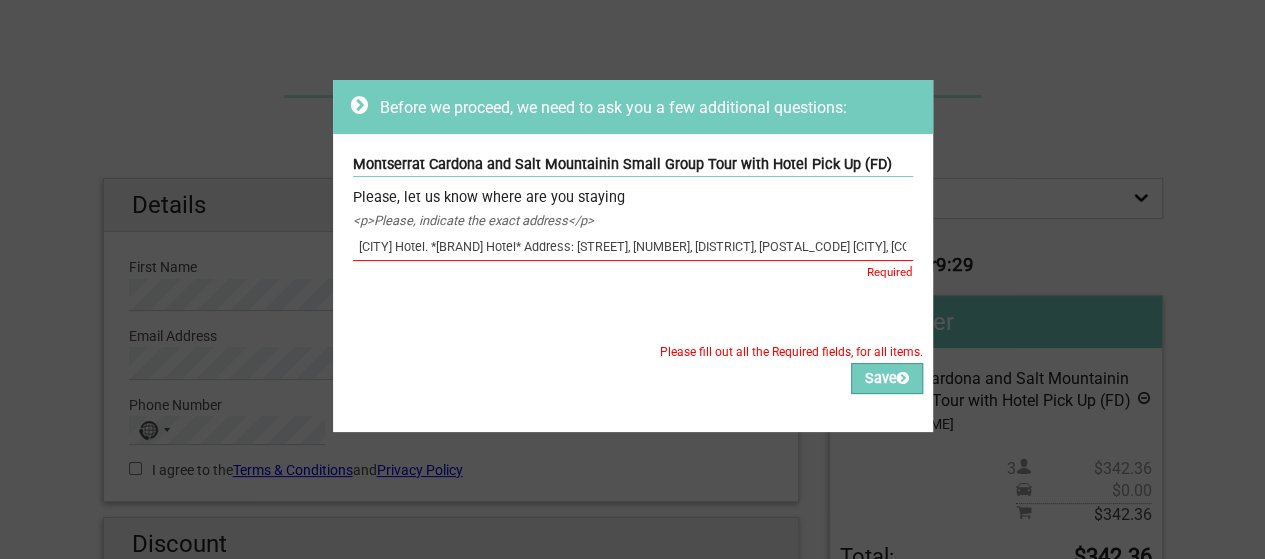 click on "Barcelona Hotel.  *Olivia Balmes Hotel* Address: Carrer de Balmes, 117, 99, L'Eixample, 08008 Barcelona, Spain. *Phone* : +34 932 14 41 63." at bounding box center (633, 246) 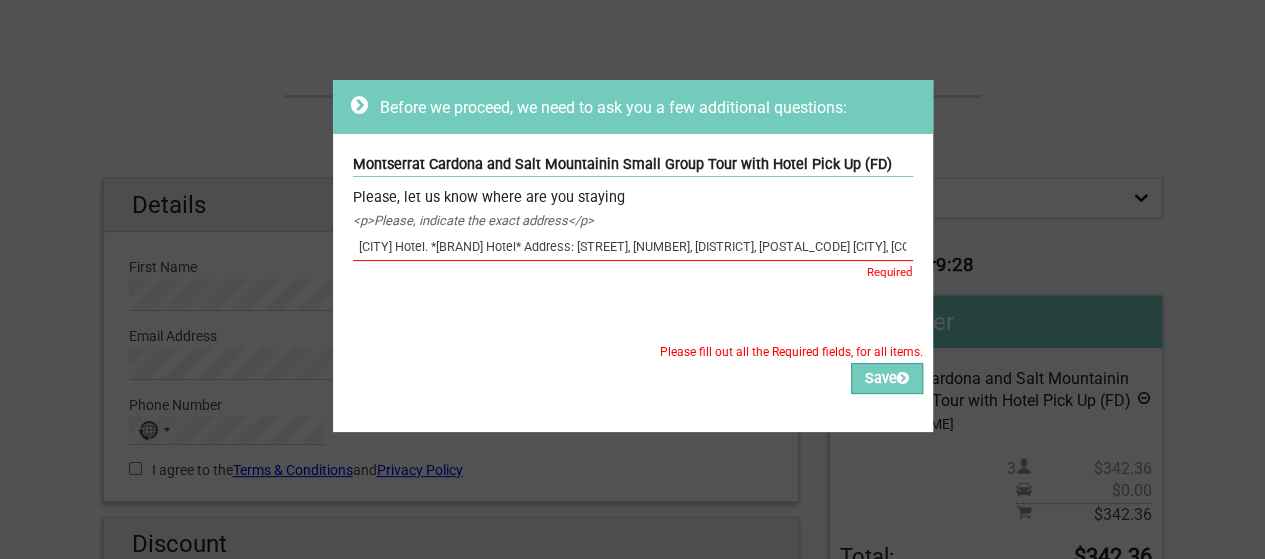 drag, startPoint x: 388, startPoint y: 251, endPoint x: 273, endPoint y: 255, distance: 115.06954 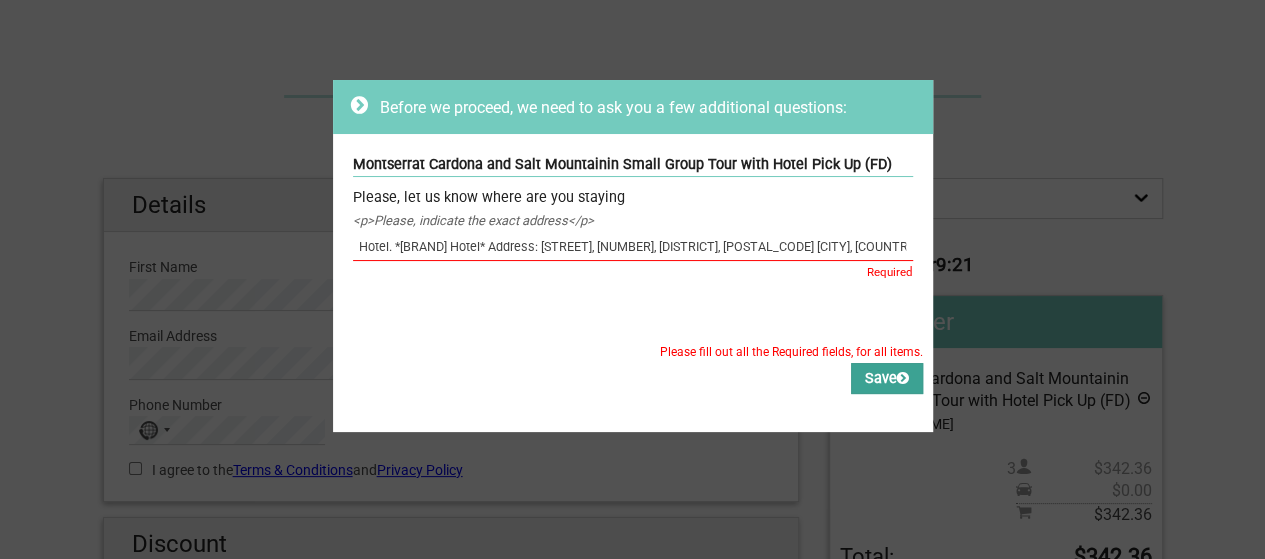 type on "Hotel.  *Olivia Balmes Hotel* Address: Carrer de Balmes, 117, 99, L'Eixample, 08008 Barcelona, Spain. *Phone* : +34 932 14 41 63." 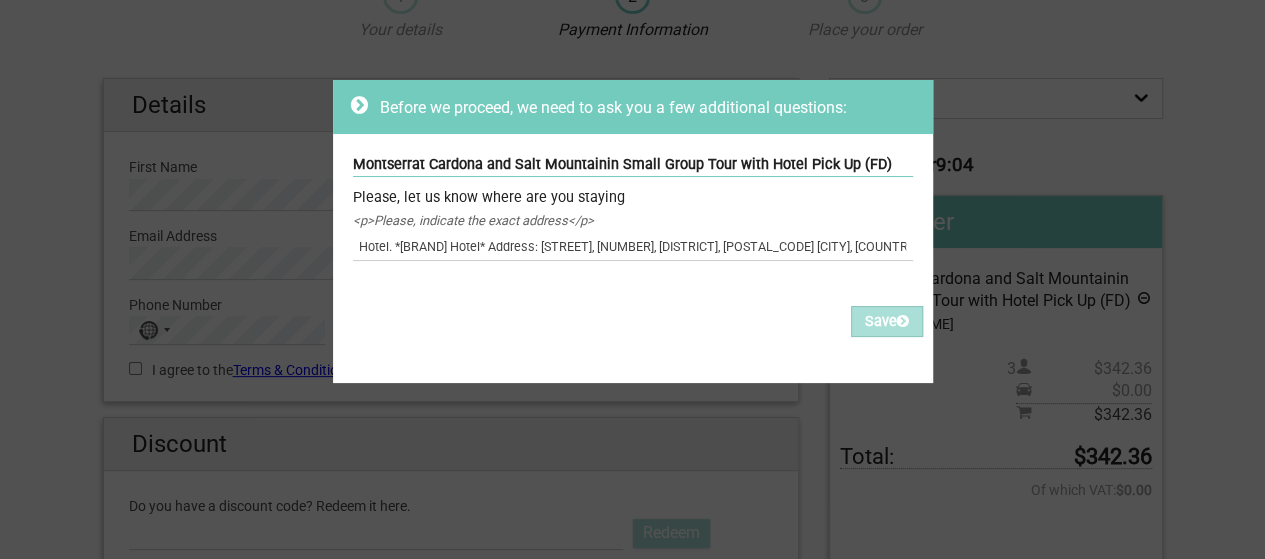 scroll, scrollTop: 100, scrollLeft: 0, axis: vertical 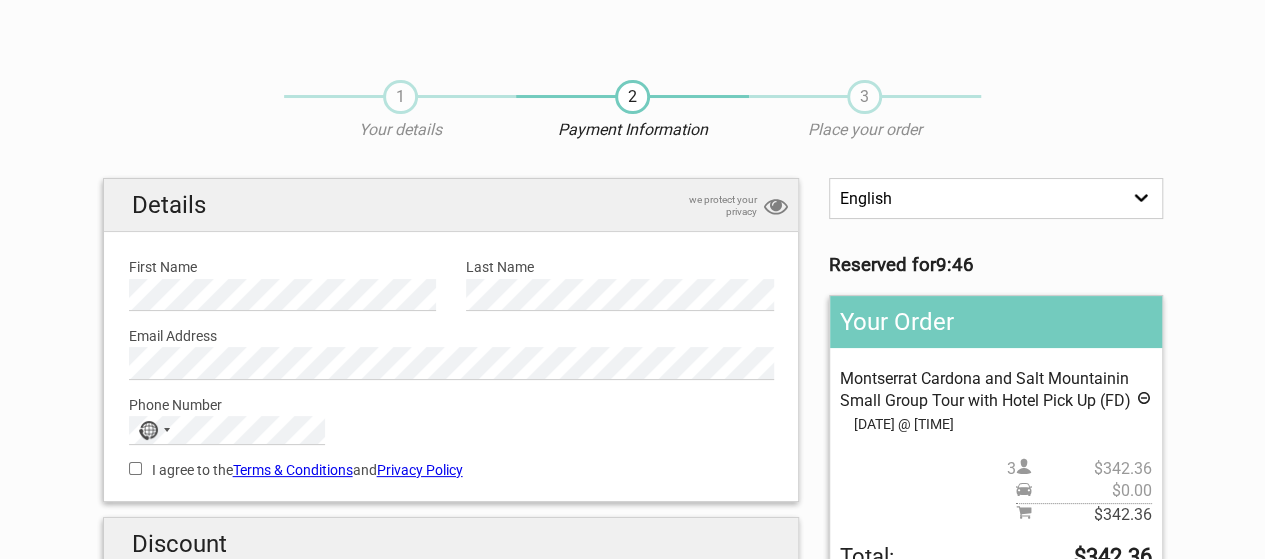 click on "English
Español
Deutsch" at bounding box center (995, 198) 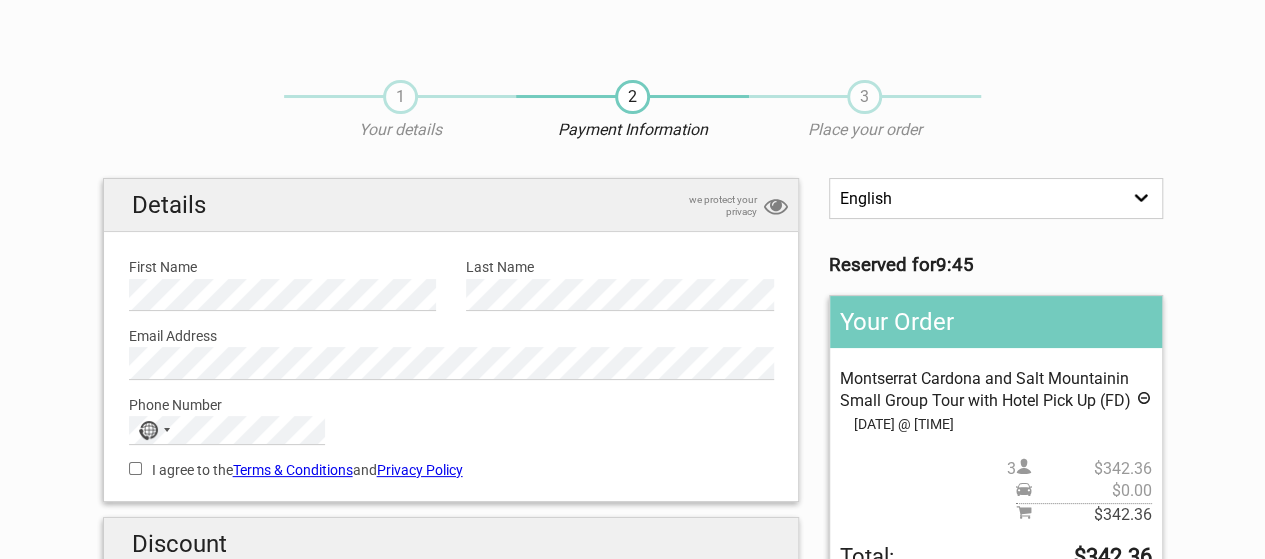 click on "English
Español
Deutsch" at bounding box center (995, 198) 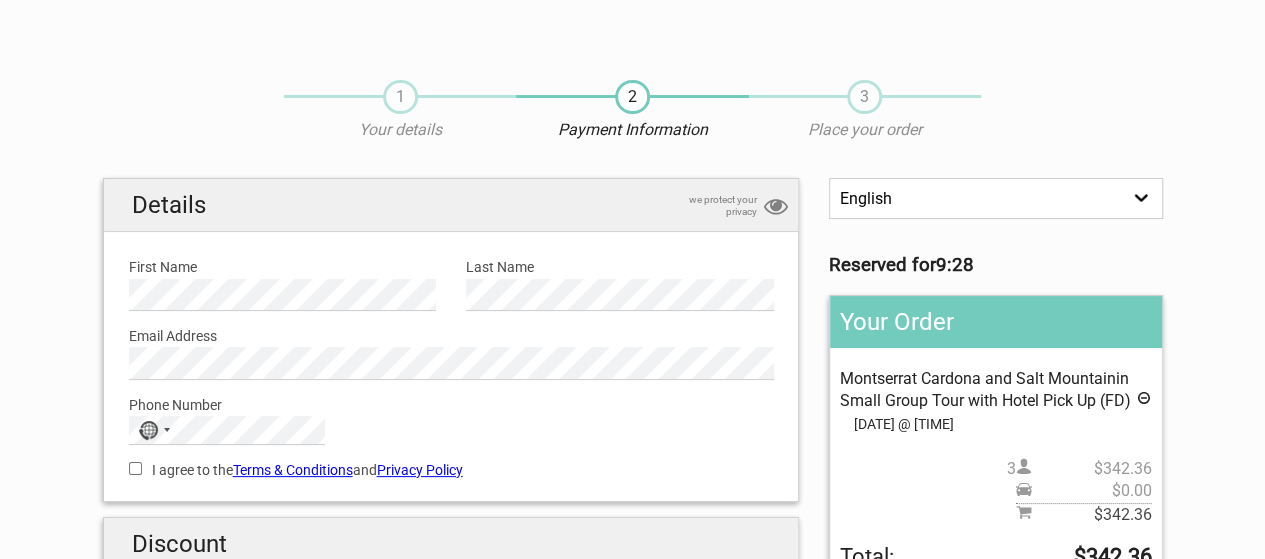 scroll, scrollTop: 0, scrollLeft: 0, axis: both 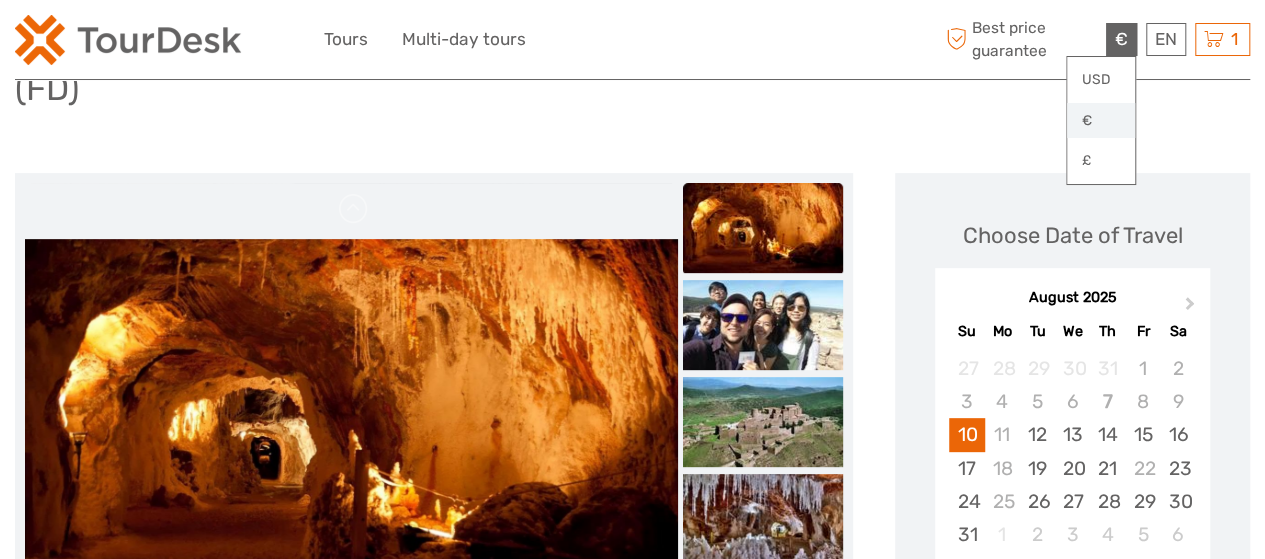click on "€" at bounding box center [1101, 121] 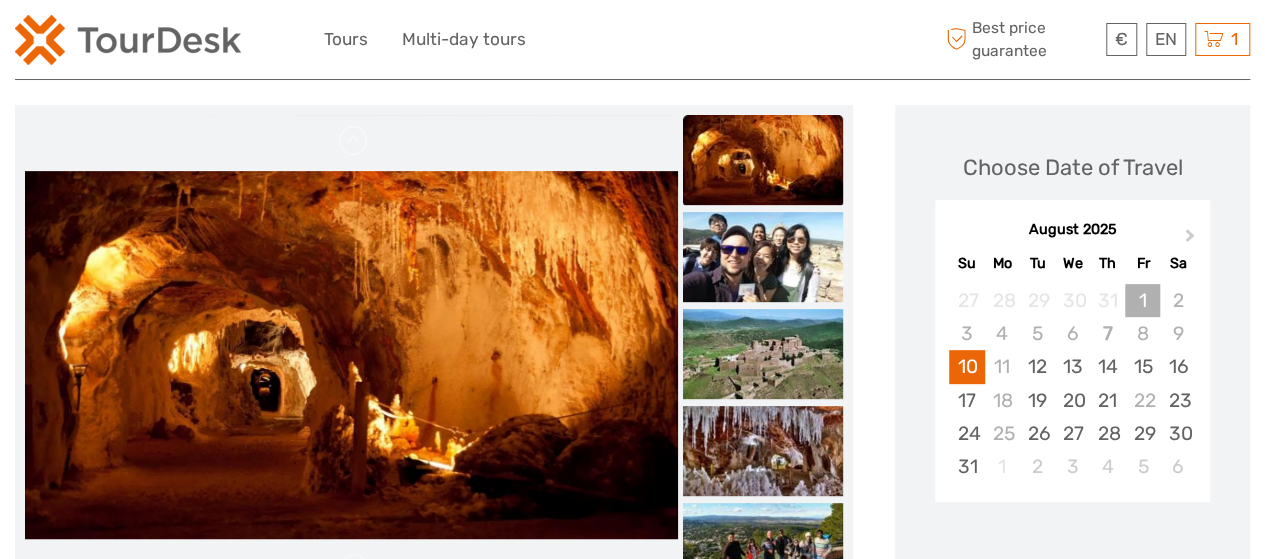 scroll, scrollTop: 300, scrollLeft: 0, axis: vertical 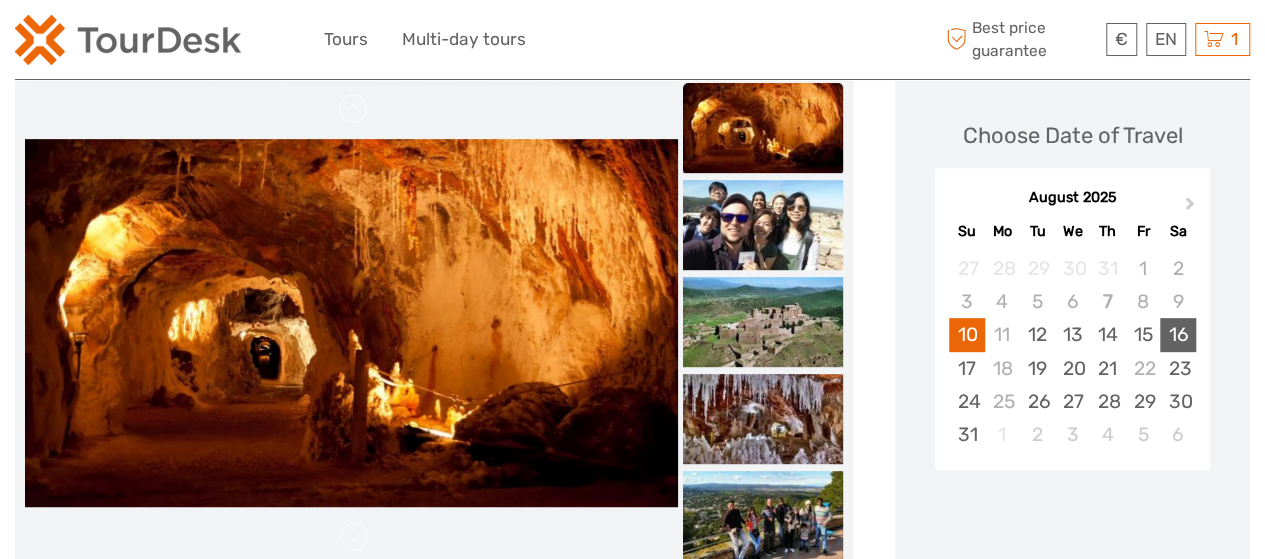 click on "16" at bounding box center (1177, 334) 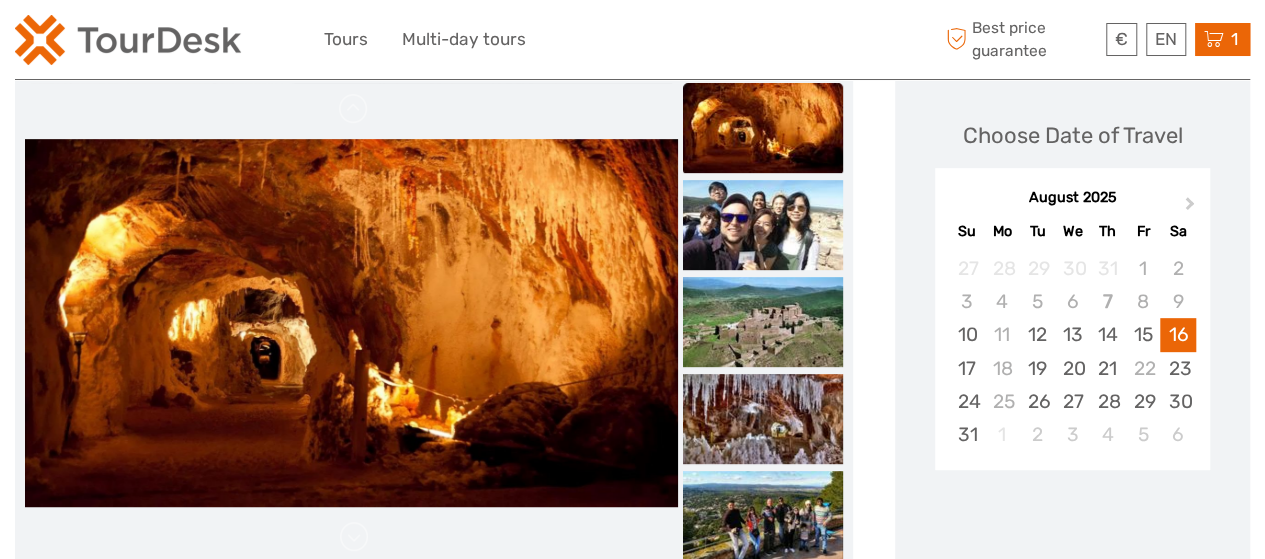 click on "1
Items
Montserrat Cardona and Salt Mountainin Small Group Tour with Hotel Pick Up (FD)
3x Adult EN
Saturday, 16 August 2025 - 08:30 AM
€293.24 ($342.00)
Total
€293.24 ($342.00)
Checkout
The shopping cart is empty." at bounding box center [1222, 39] 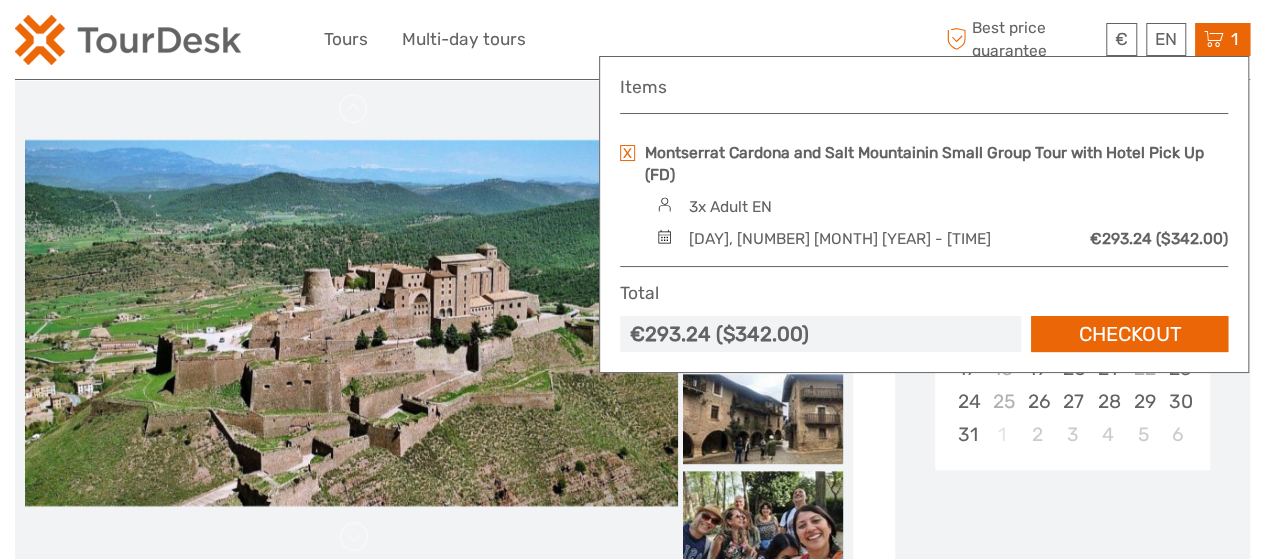 click at bounding box center [627, 153] 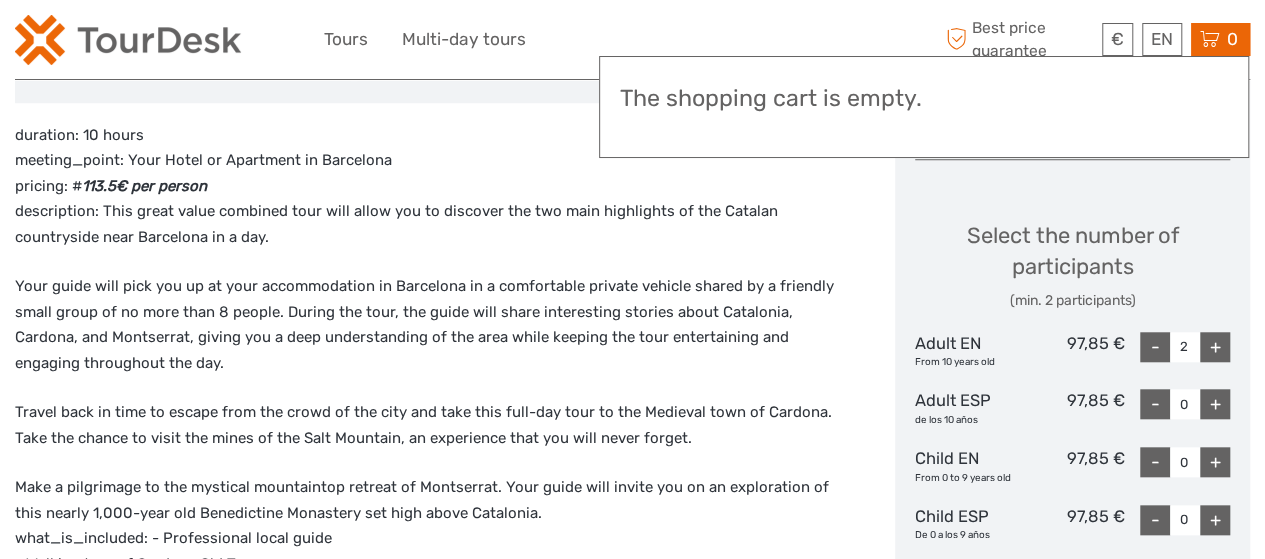 scroll, scrollTop: 800, scrollLeft: 0, axis: vertical 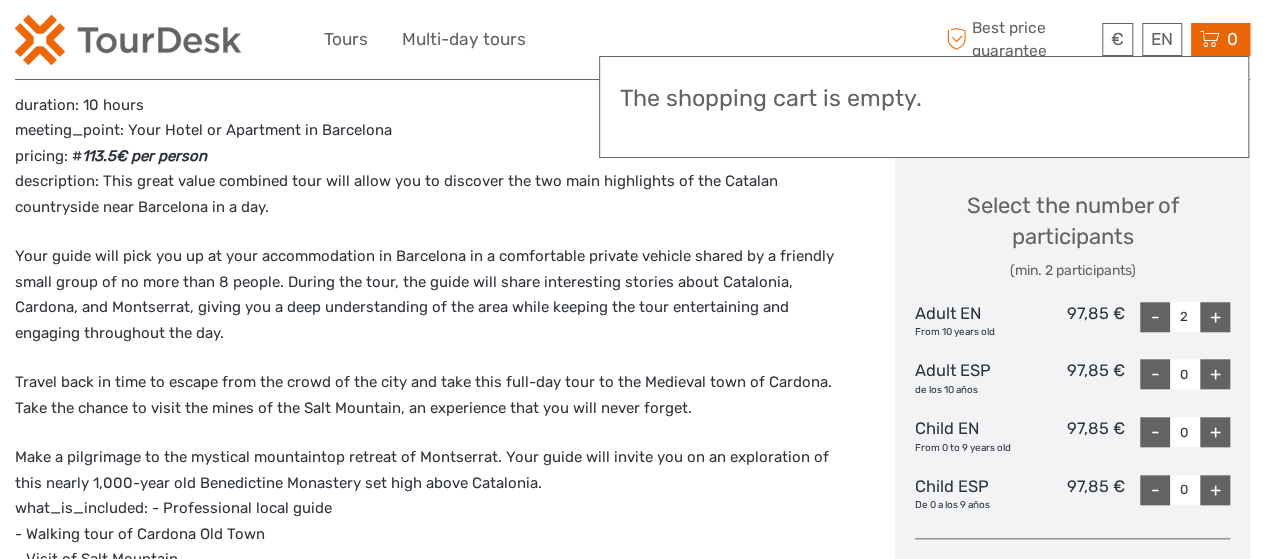 click on "+" at bounding box center (1215, 317) 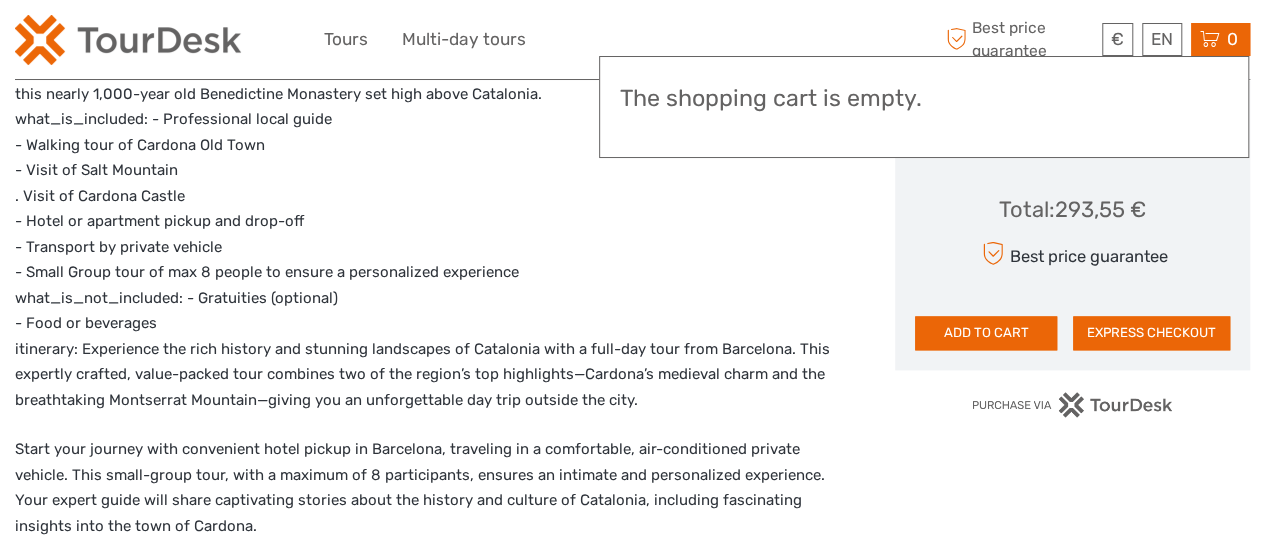 scroll, scrollTop: 1200, scrollLeft: 0, axis: vertical 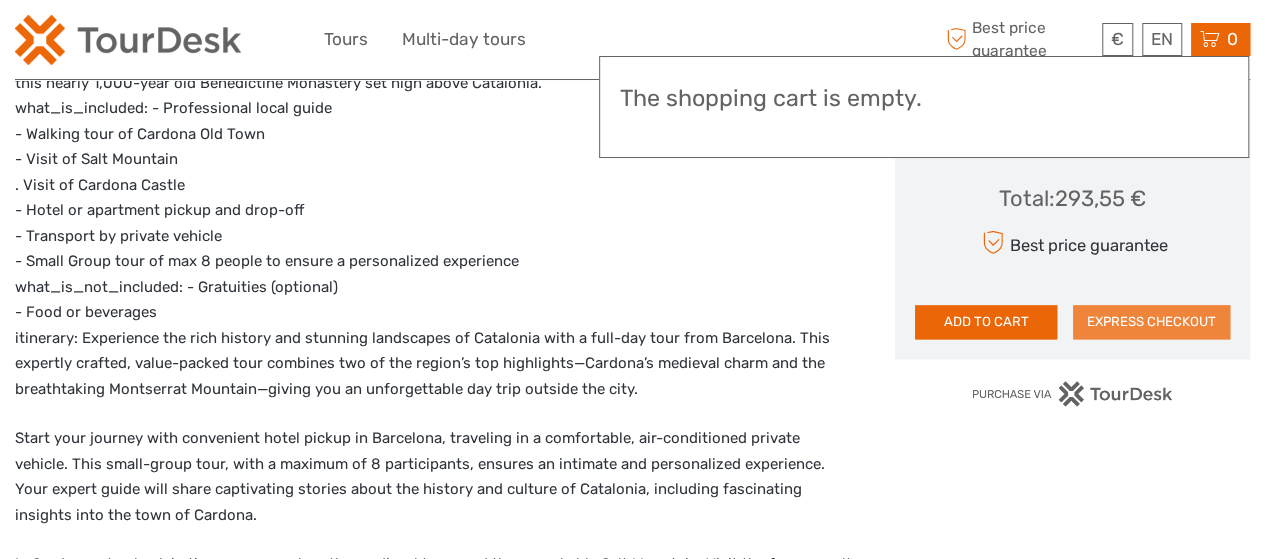 click on "EXPRESS CHECKOUT" at bounding box center [1151, 322] 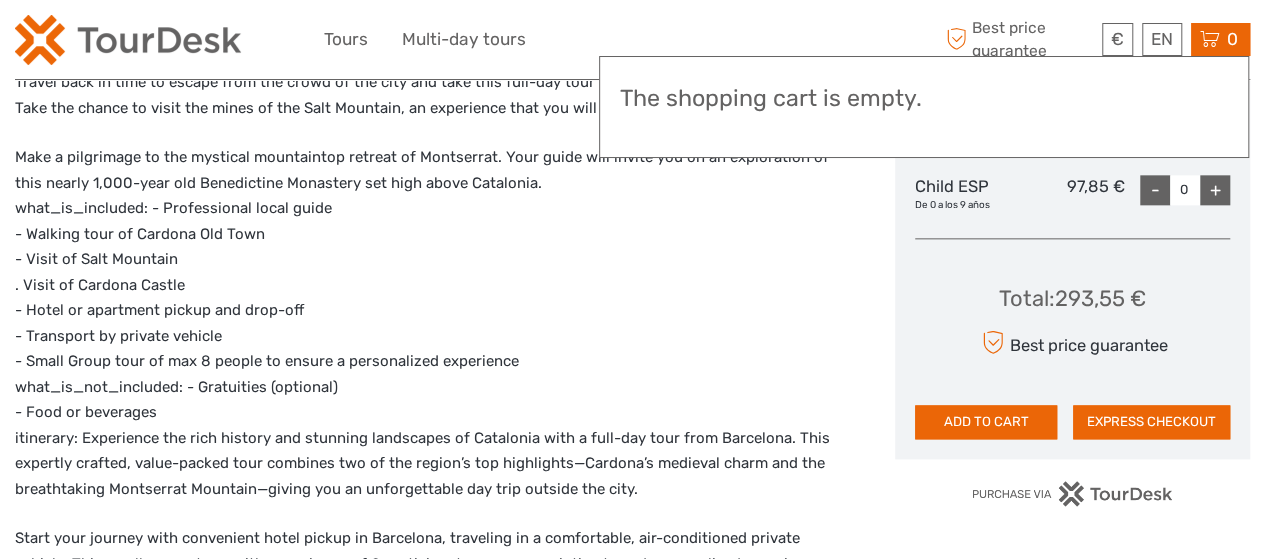 scroll, scrollTop: 1072, scrollLeft: 0, axis: vertical 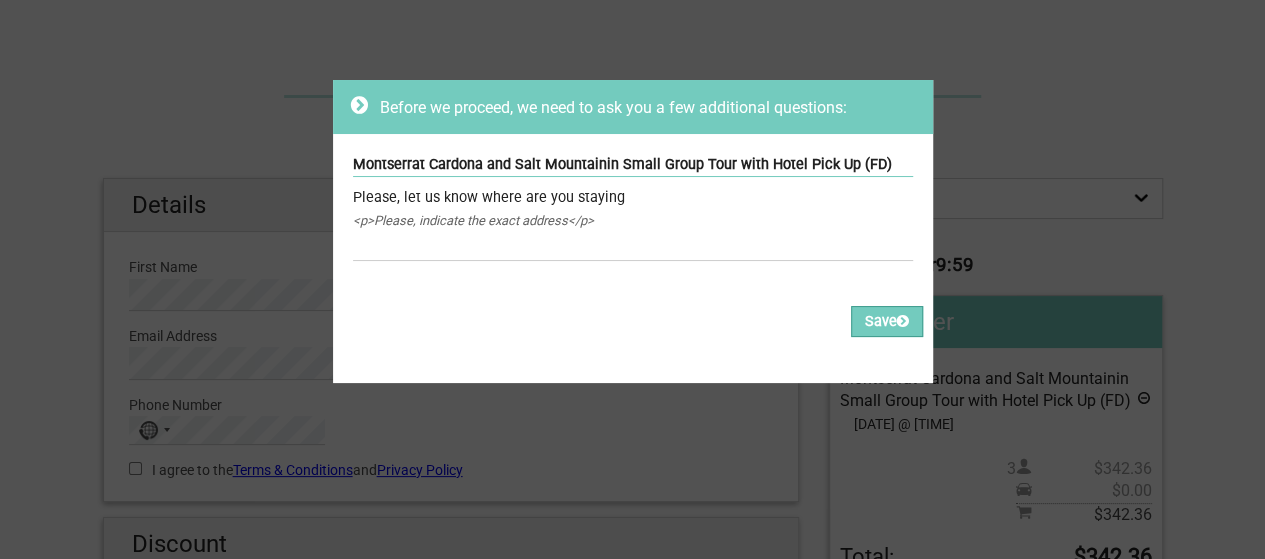 click on "<p>Please, indicate the exact address</p>" at bounding box center [633, 221] 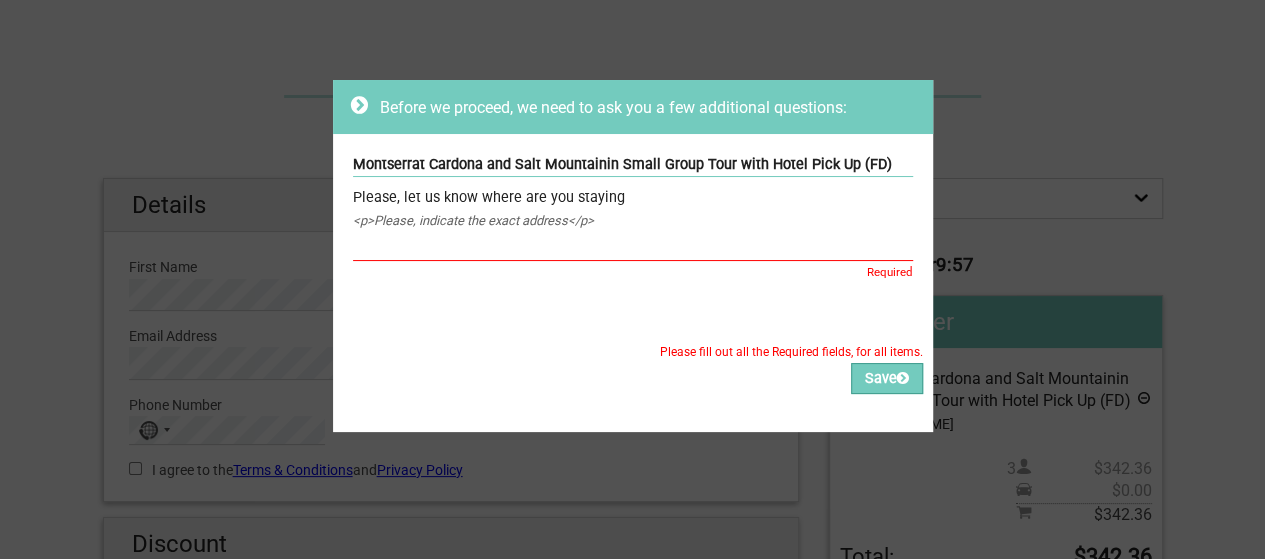 scroll, scrollTop: 0, scrollLeft: 0, axis: both 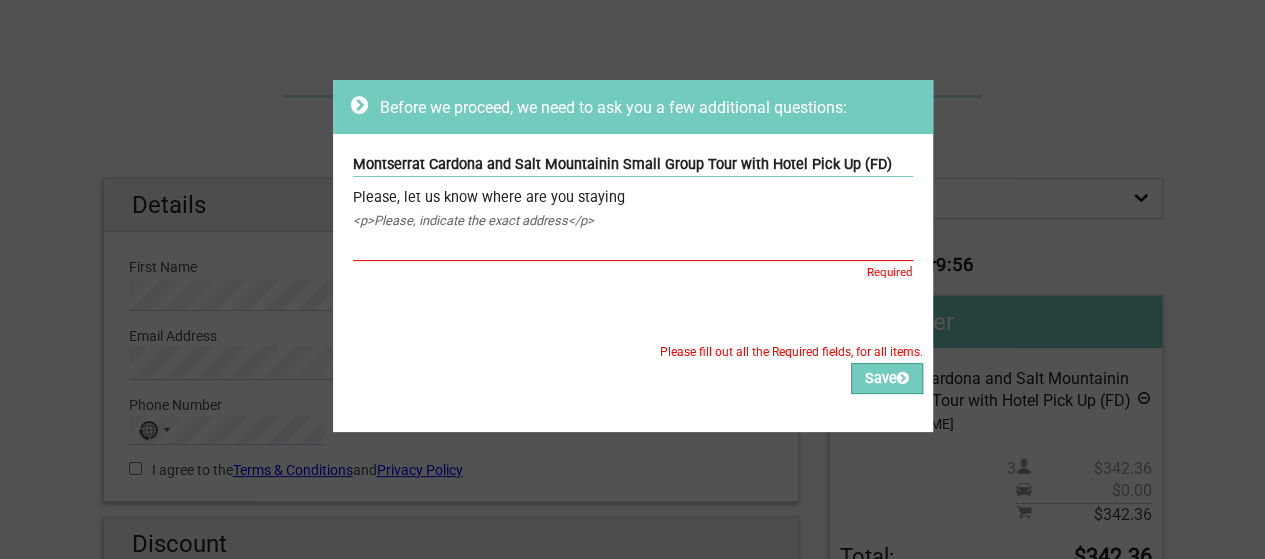 type on "v" 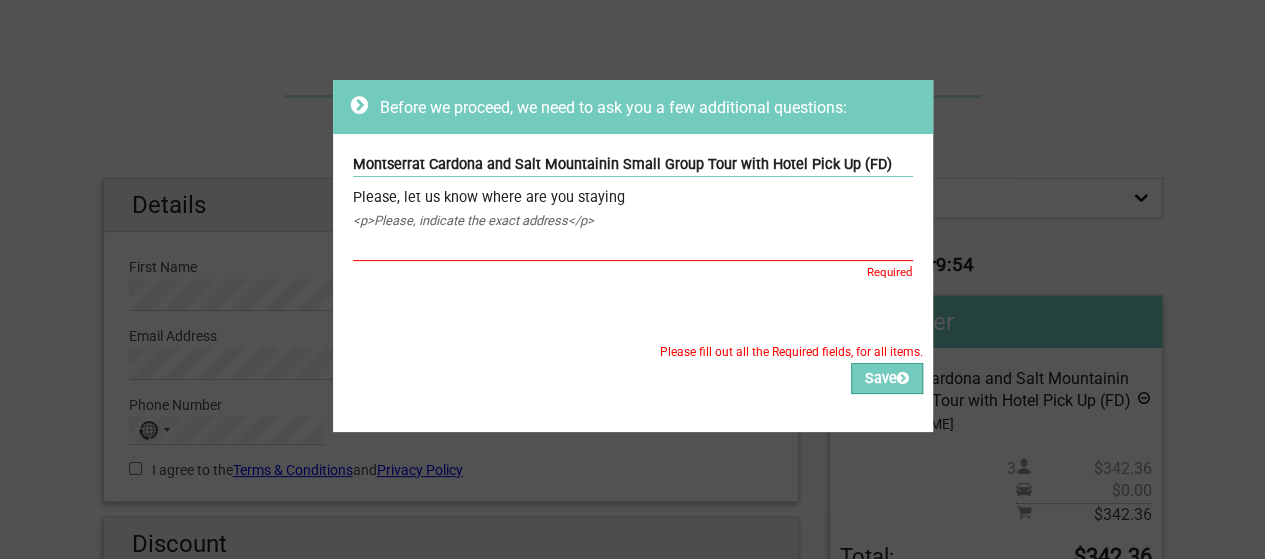 paste on "Barcelona Hotel.  *Olivia Balmes Hotel* Address: Carrer de Balmes, 117, 99, L'Eixample, 08008 Barcelona, Spain. *Phone* : +34 932 14 41 63." 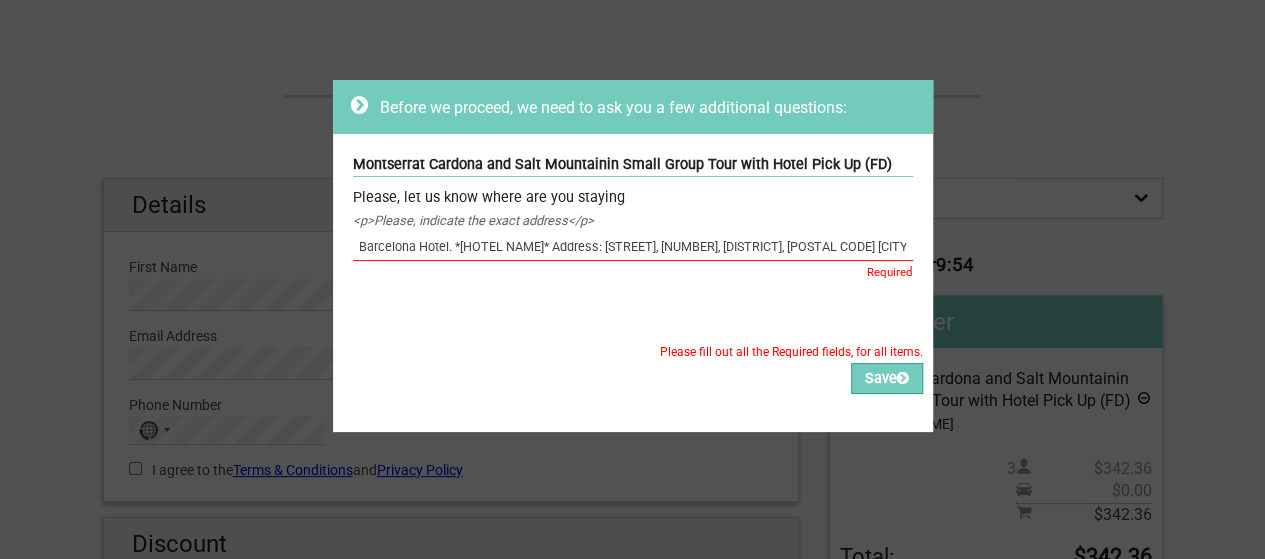 scroll, scrollTop: 0, scrollLeft: 236, axis: horizontal 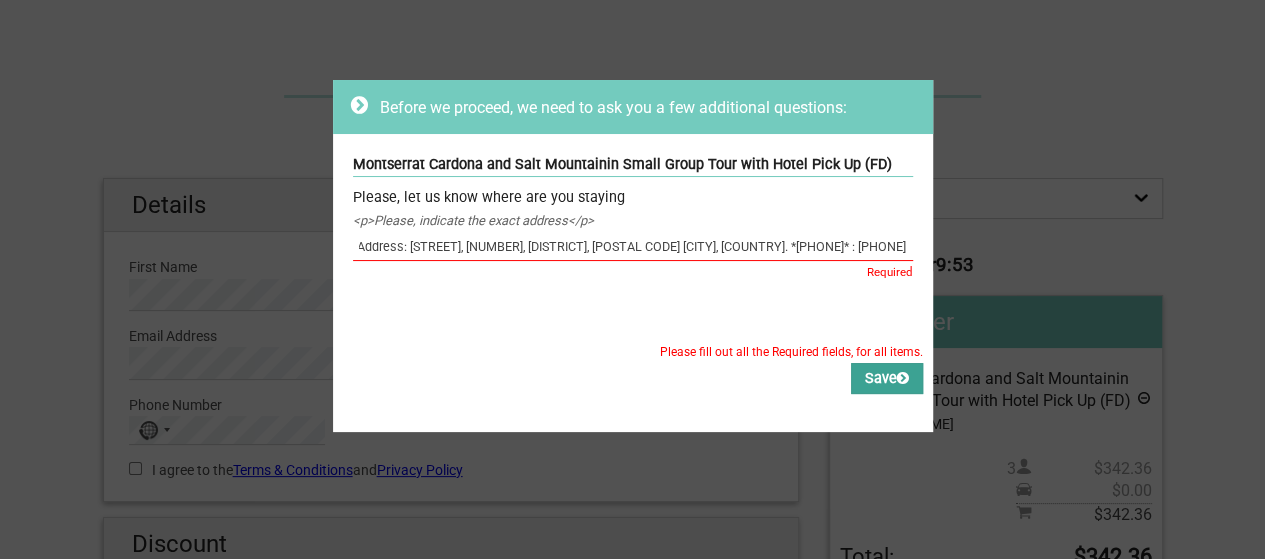type on "Barcelona Hotel.  *Olivia Balmes Hotel* Address: Carrer de Balmes, 117, 99, L'Eixample, 08008 Barcelona, Spain. *Phone* : +34 932 14 41 63." 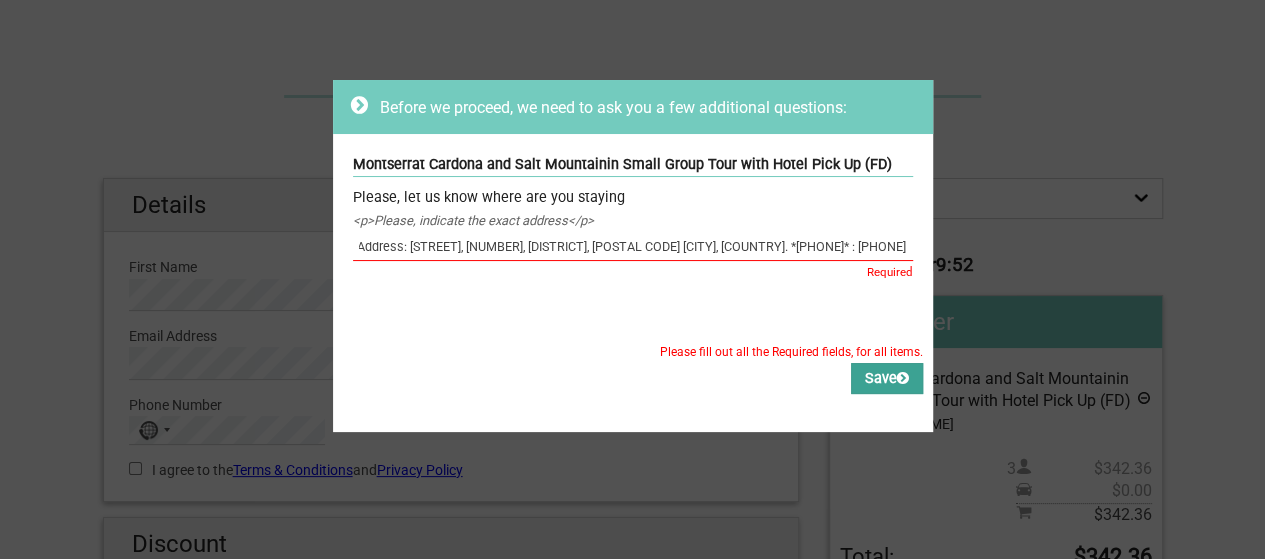scroll, scrollTop: 0, scrollLeft: 0, axis: both 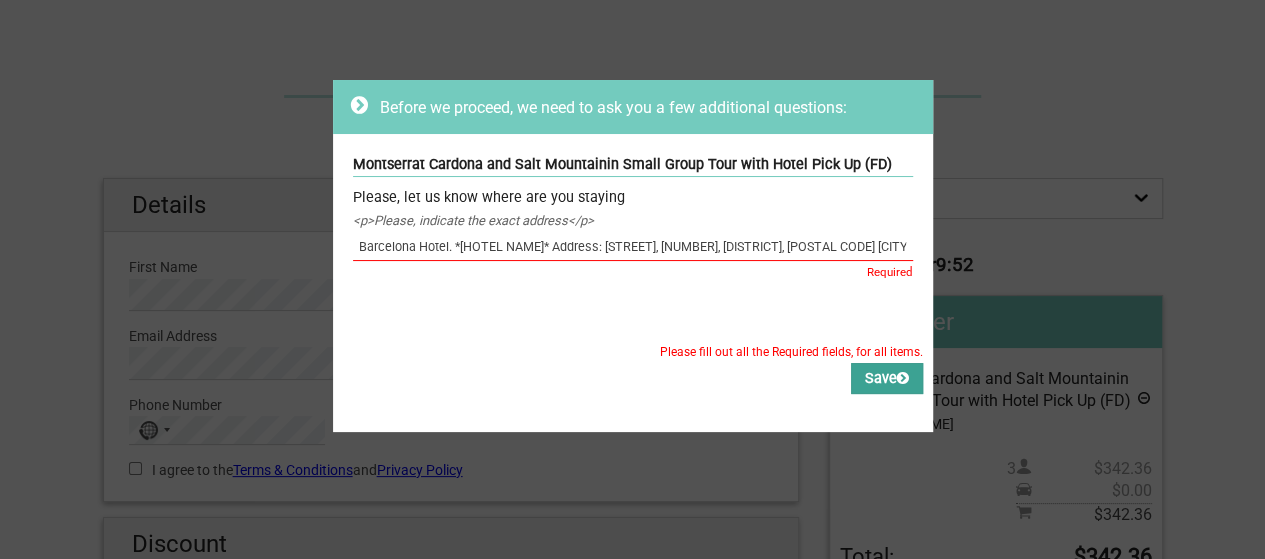 click on "Save" at bounding box center [887, 378] 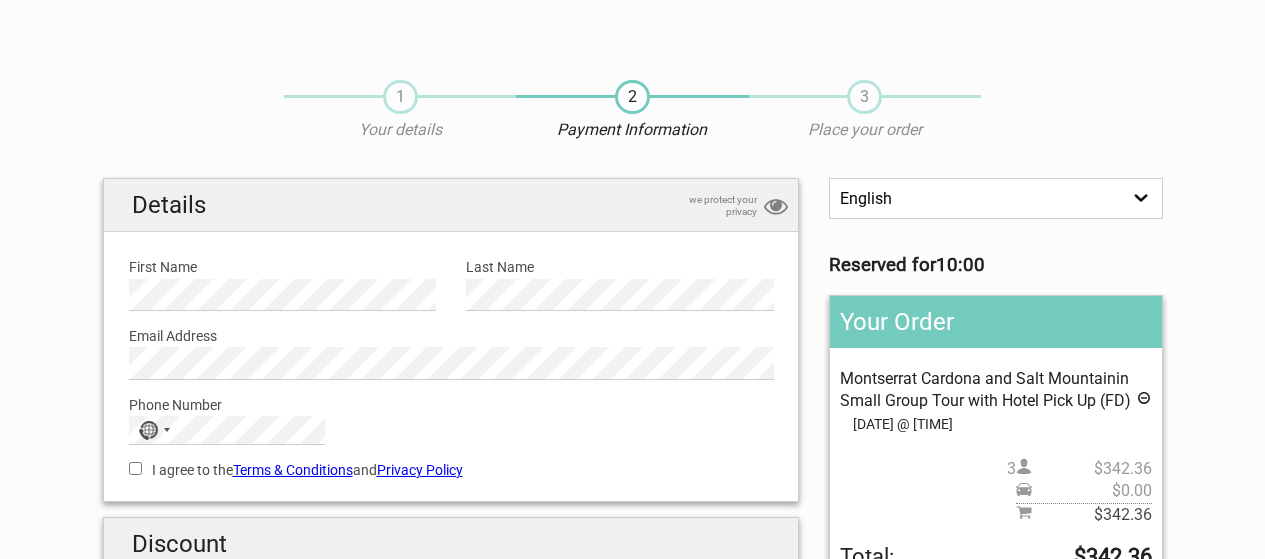 scroll, scrollTop: 0, scrollLeft: 0, axis: both 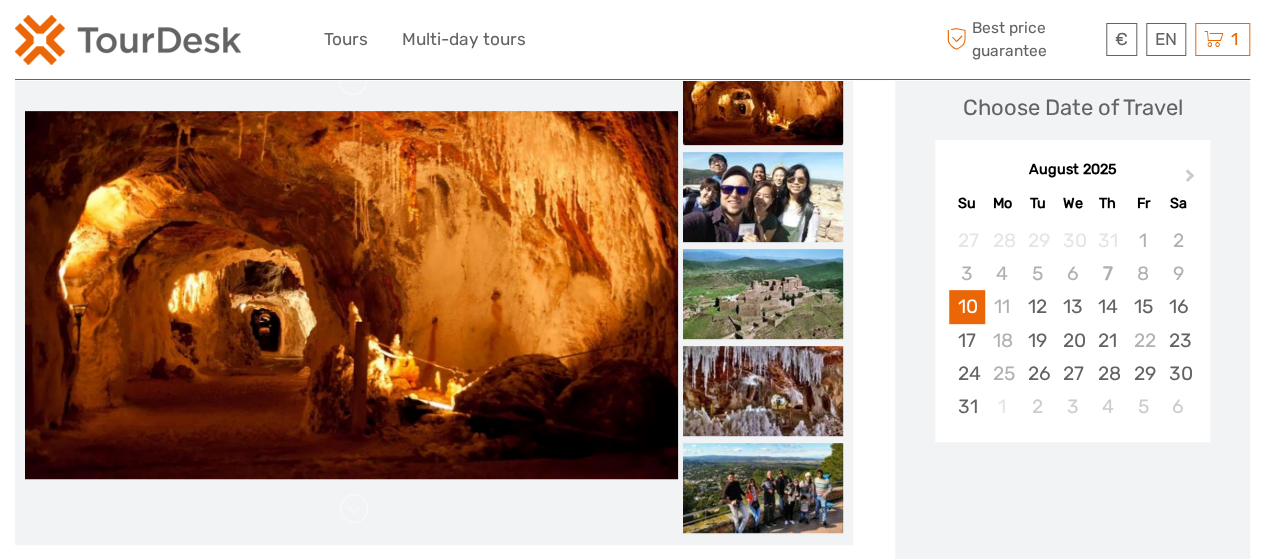 click on "£
EN
English
Español
Deutsch
1
Items
[FIRST] [LAST] and [LOCATION]in Small Group Tour with Hotel Pick Up (FD)
3x Adult EN
[DATE] - [TIME]
€293.24 ($342.00)
Total
€293.24 ($342.00)
Checkout
The shopping cart is empty." at bounding box center (1175, 39) 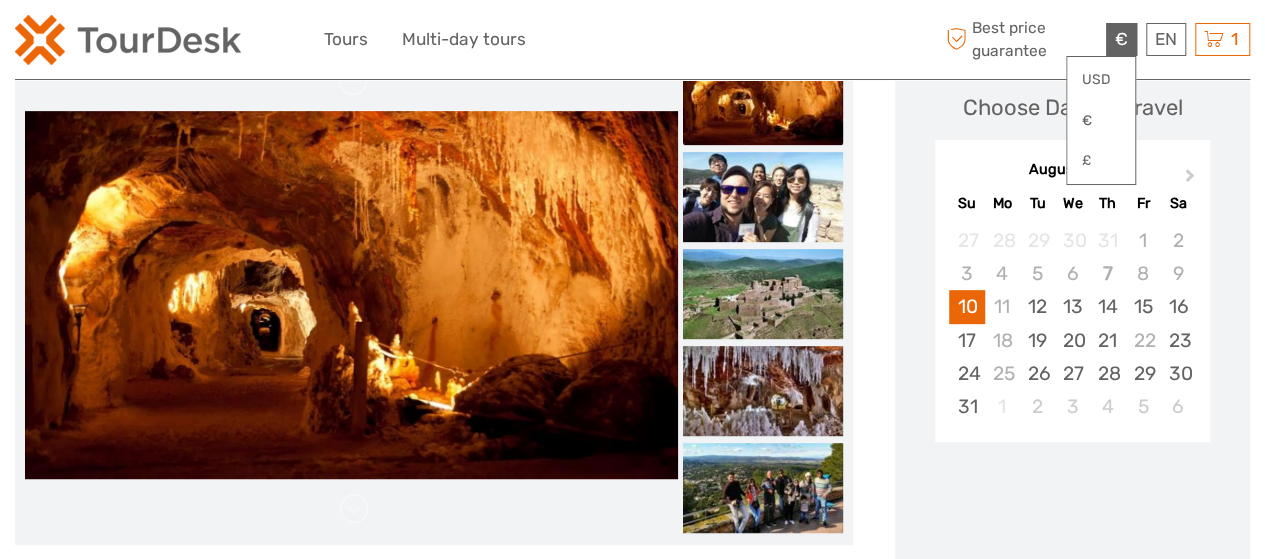 click on "€
USD
€
£" at bounding box center [1121, 39] 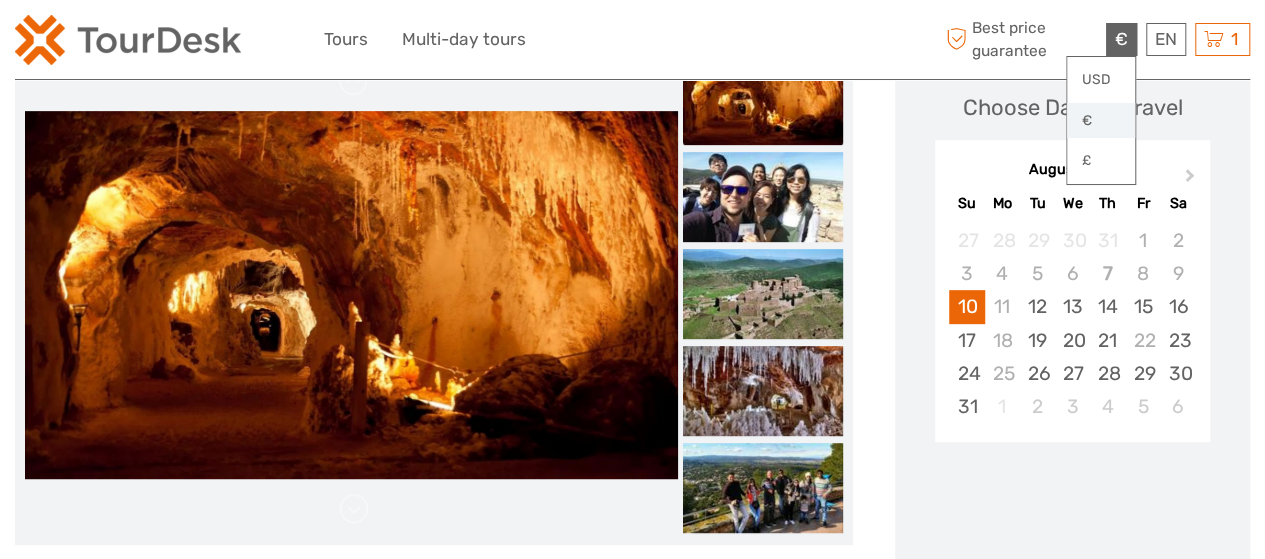 click on "€" at bounding box center (1101, 121) 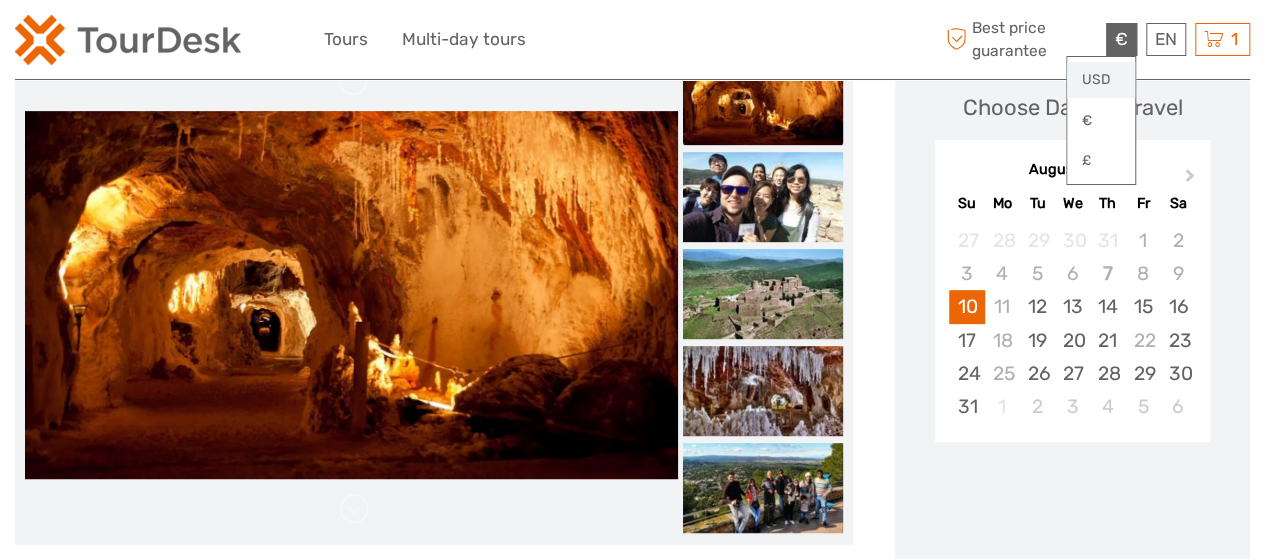 click on "USD" at bounding box center [1101, 80] 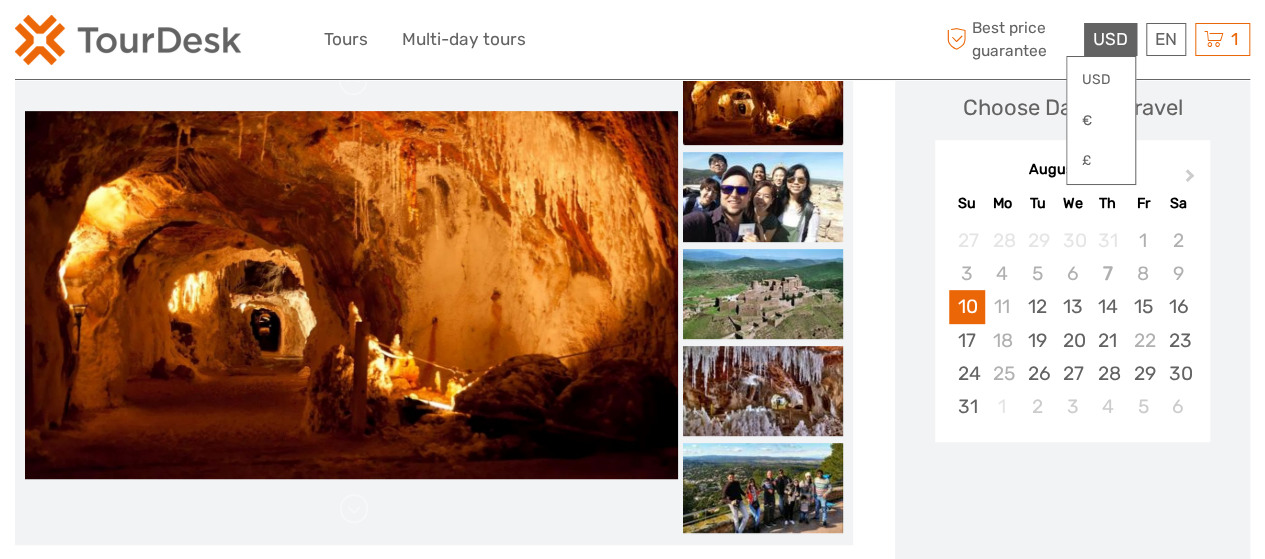click on "Choose Date of Travel Next Month August 2025 Su Mo Tu We Th Fr Sa 27 28 29 30 31 1 2 3 4 5 6 7 8 9 10 11 12 13 14 15 16 17 18 19 20 21 22 23 24 25 26 27 28 29 30 31 1 2 3 4 5 6 Loading..." at bounding box center (1072, 305) 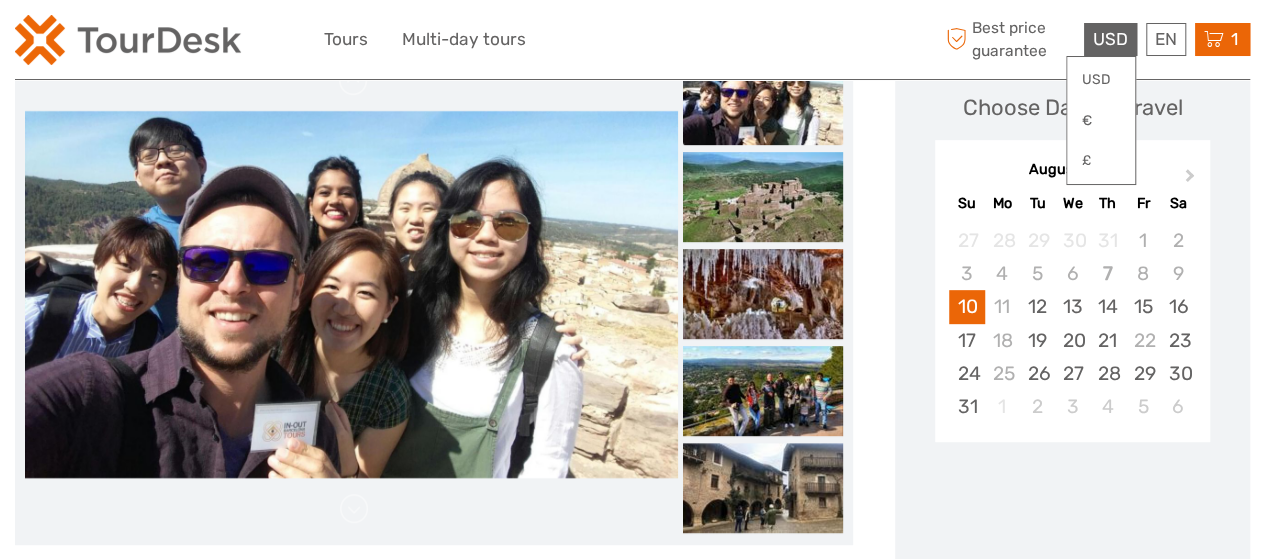 click on "Items
[FIRST] [LAST] and [LOCATION]in Small Group Tour with Hotel Pick Up (FD)
3x Adult EN
[DATE] - [TIME]
$342.00
Total
$342.00
Checkout
The shopping cart is empty." at bounding box center [1222, 39] 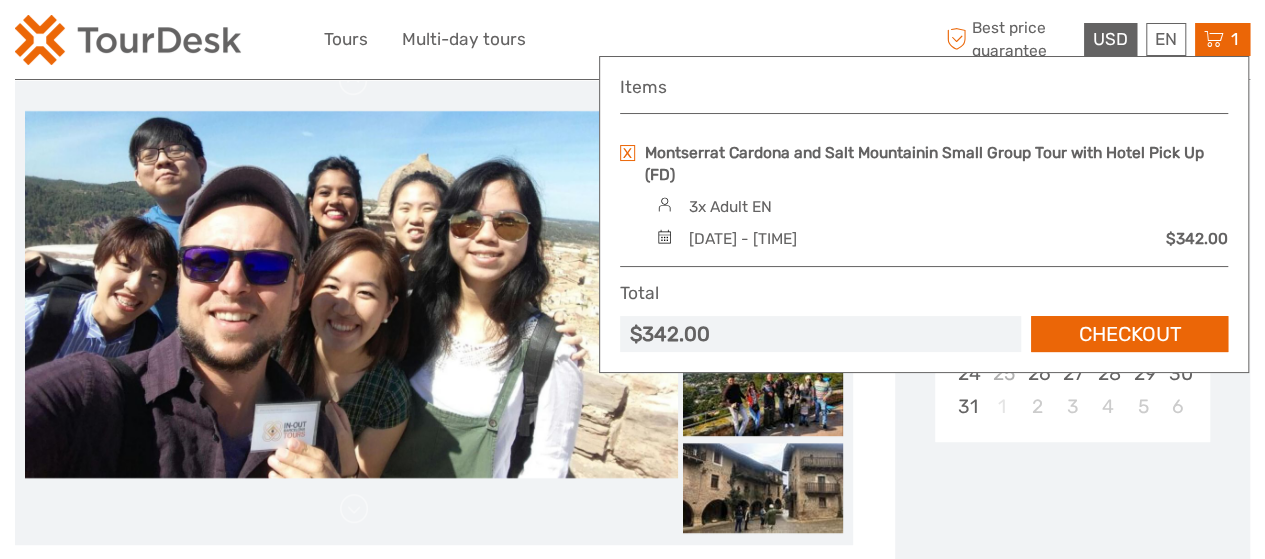 click at bounding box center (627, 153) 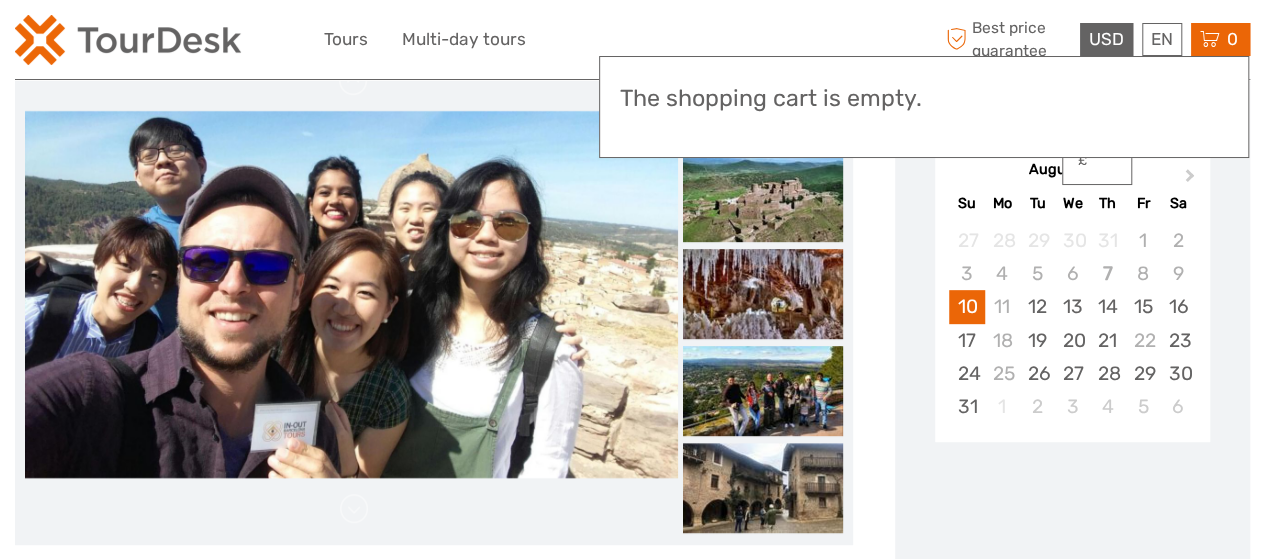 click on "USD" at bounding box center (1106, 39) 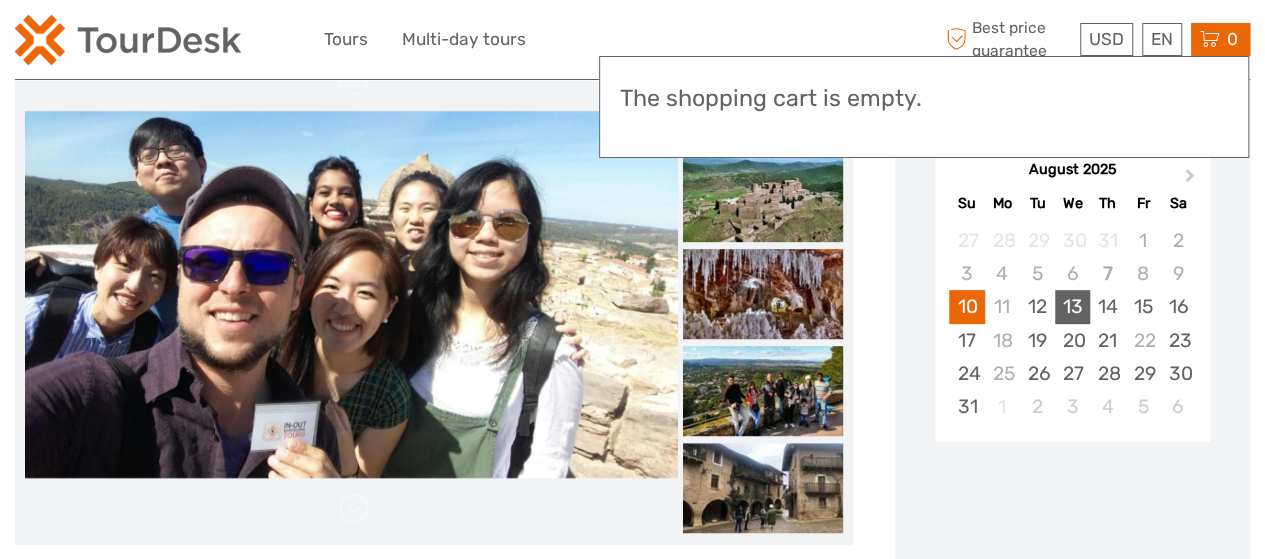 click on "13" at bounding box center [1072, 306] 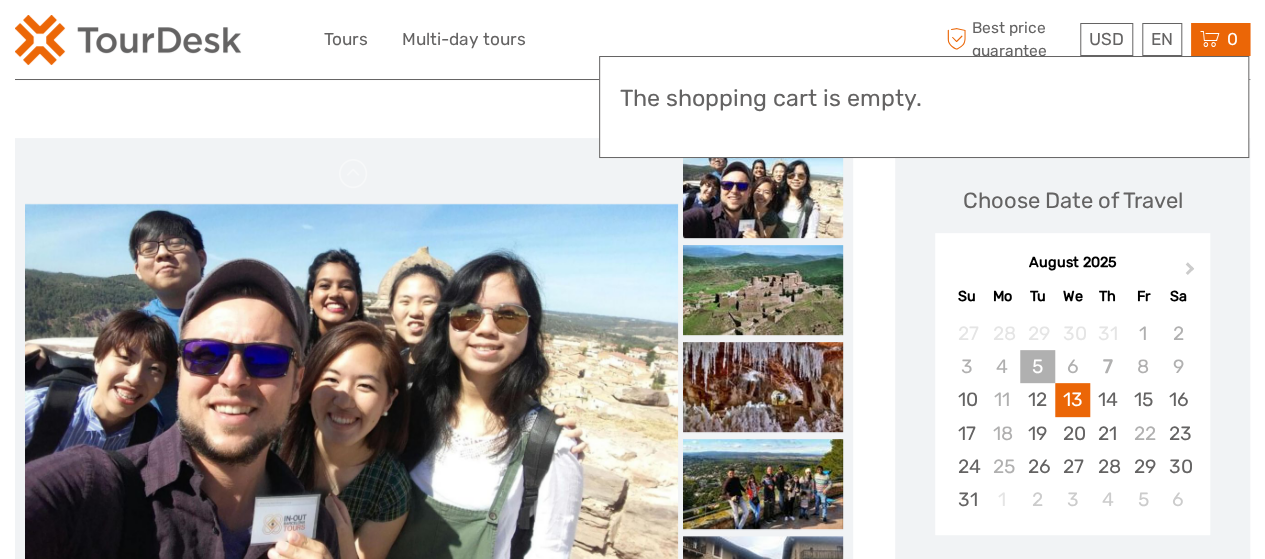scroll, scrollTop: 228, scrollLeft: 0, axis: vertical 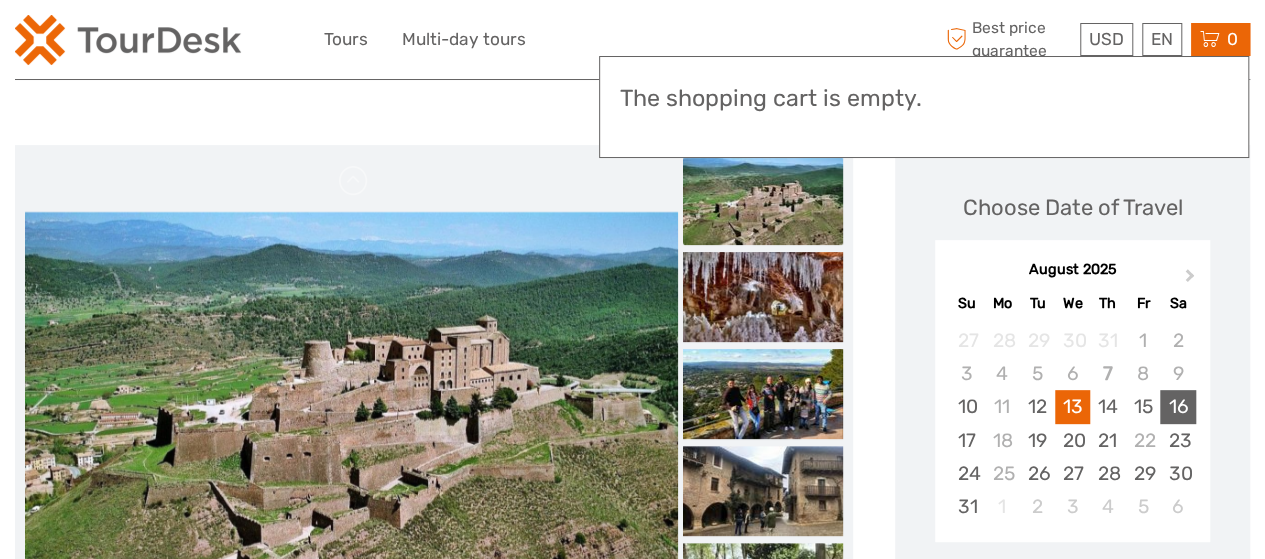 click on "16" at bounding box center (1177, 406) 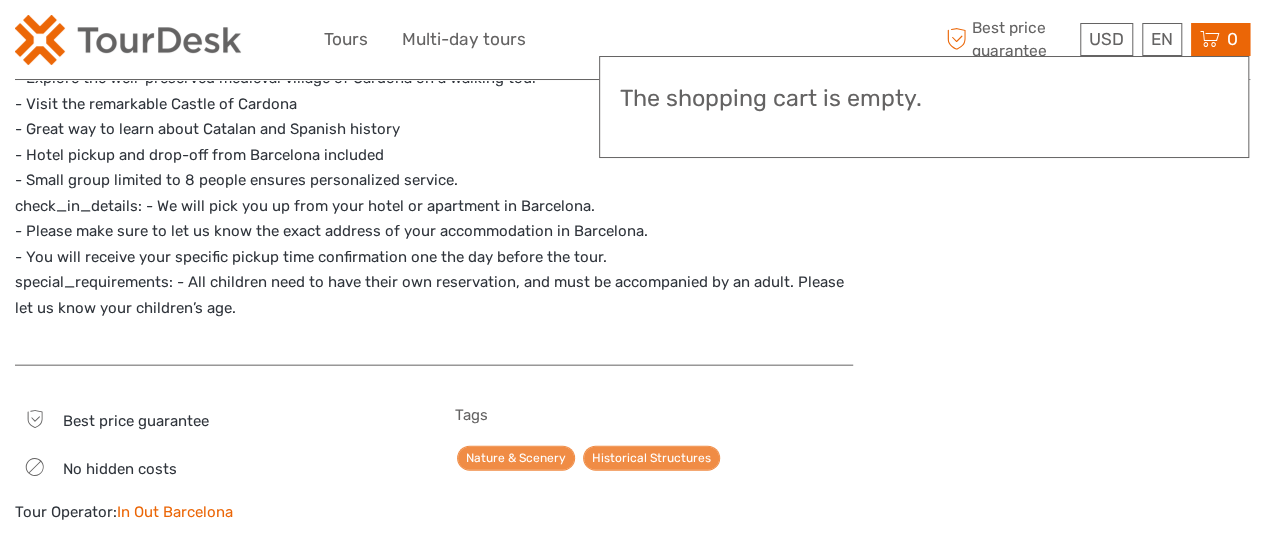 scroll, scrollTop: 2238, scrollLeft: 0, axis: vertical 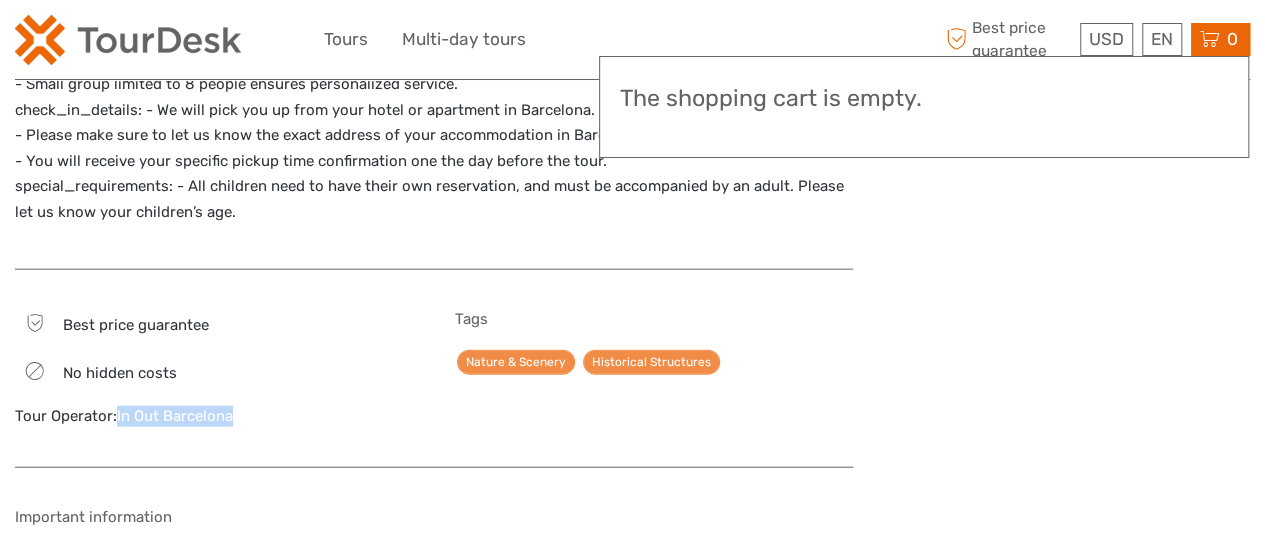 drag, startPoint x: 253, startPoint y: 410, endPoint x: 116, endPoint y: 421, distance: 137.4409 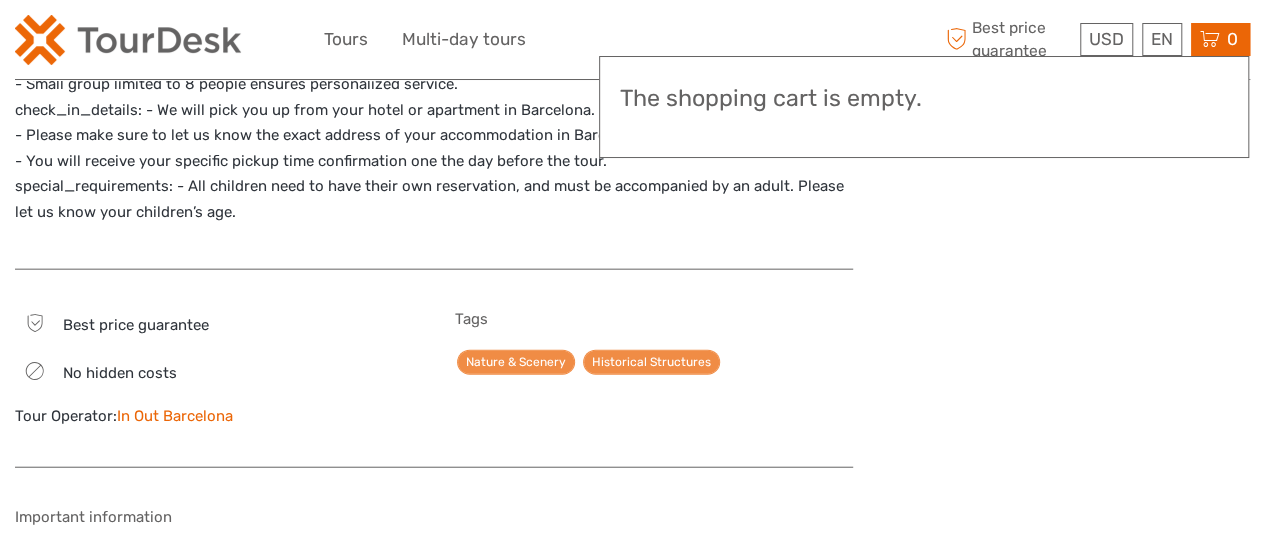 click on "Tags
Nature & Scenery
Historical Structures" at bounding box center (654, 378) 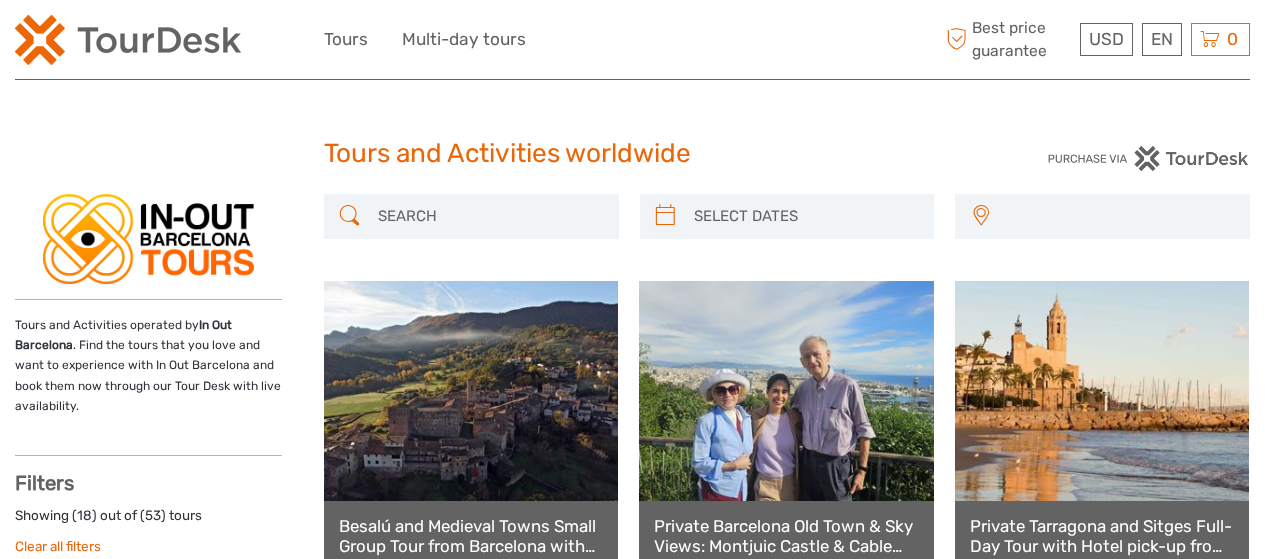 scroll, scrollTop: 0, scrollLeft: 0, axis: both 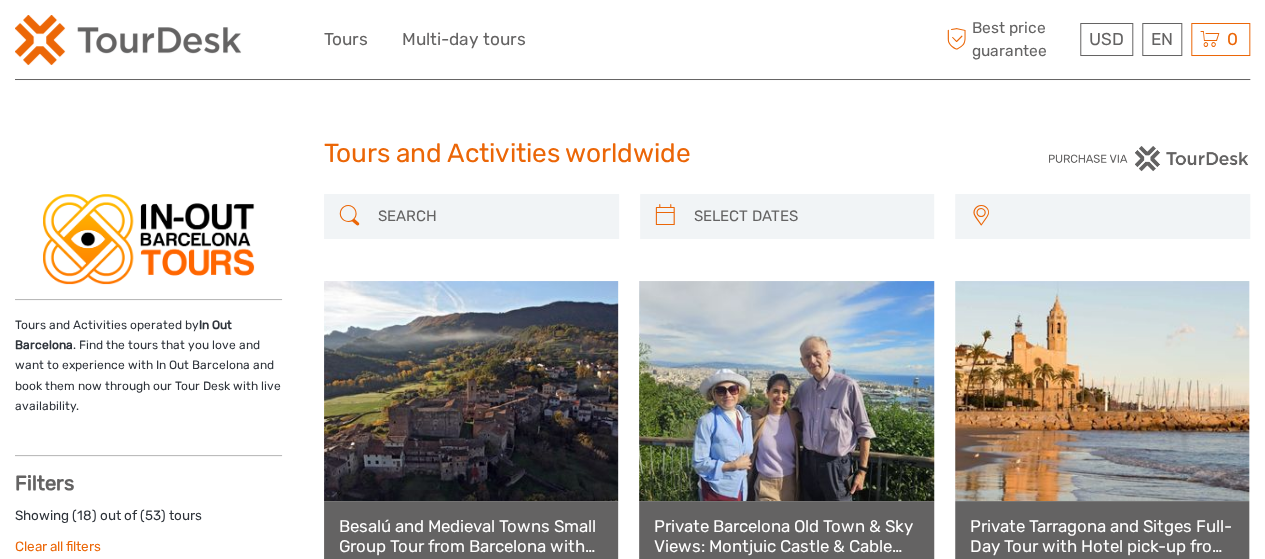 select 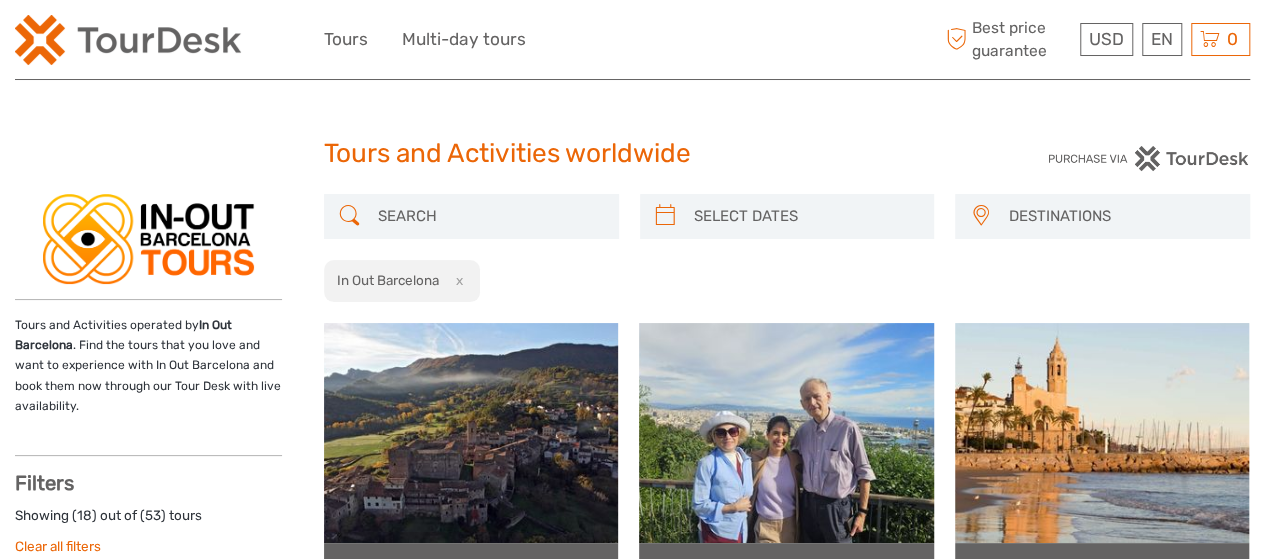 scroll, scrollTop: 500, scrollLeft: 0, axis: vertical 